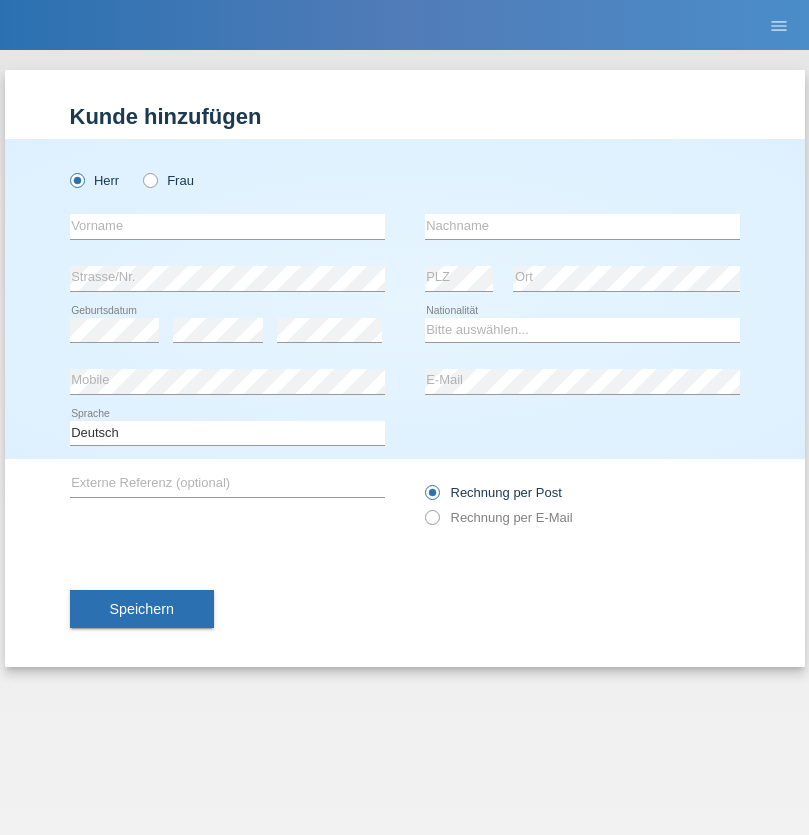 scroll, scrollTop: 0, scrollLeft: 0, axis: both 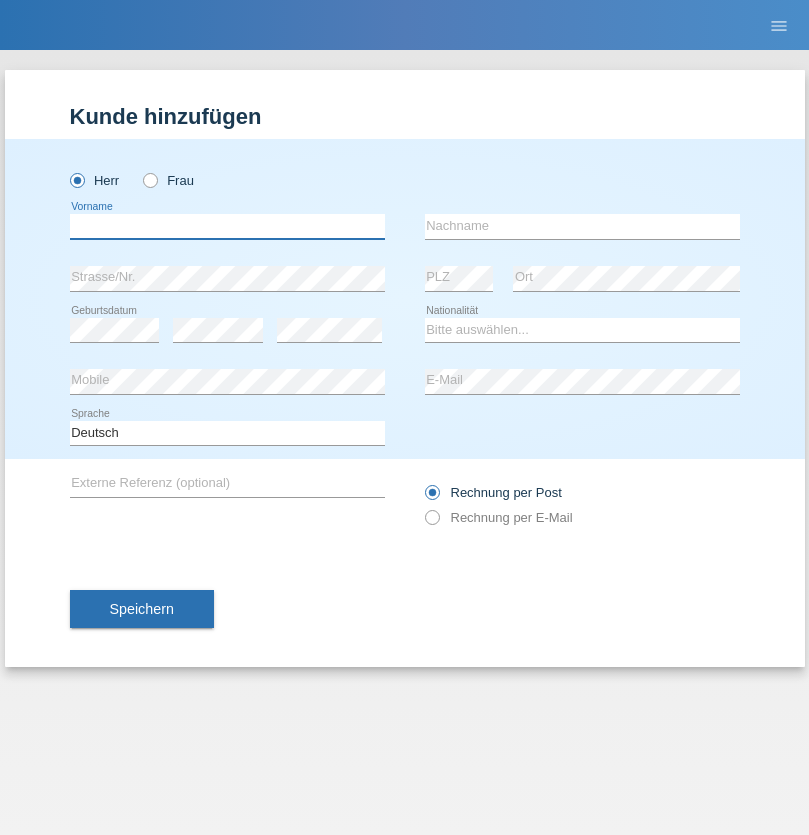 click at bounding box center [227, 226] 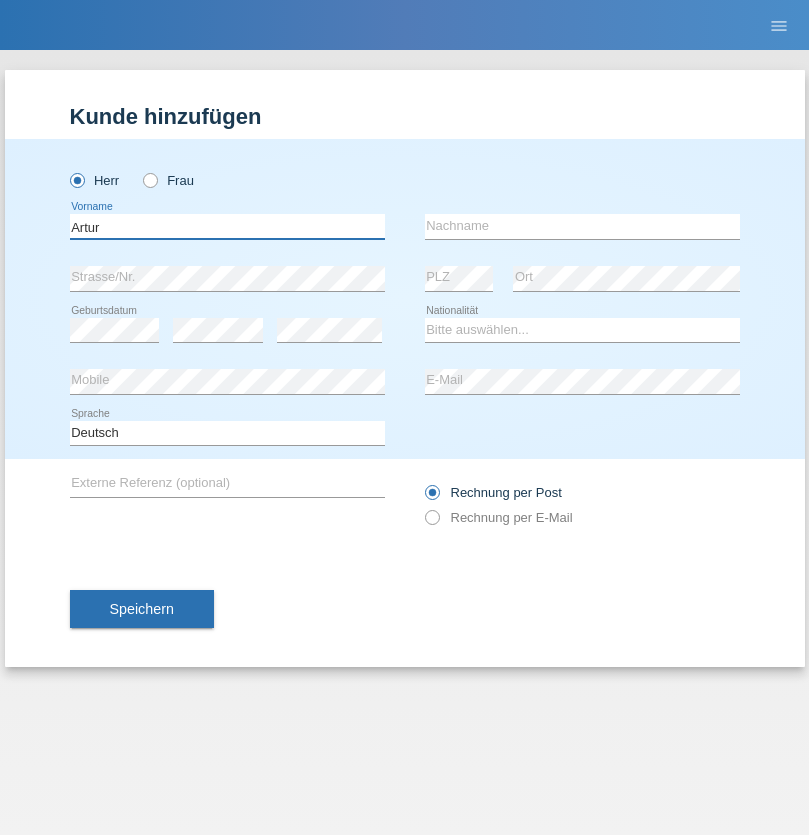 type on "Artur" 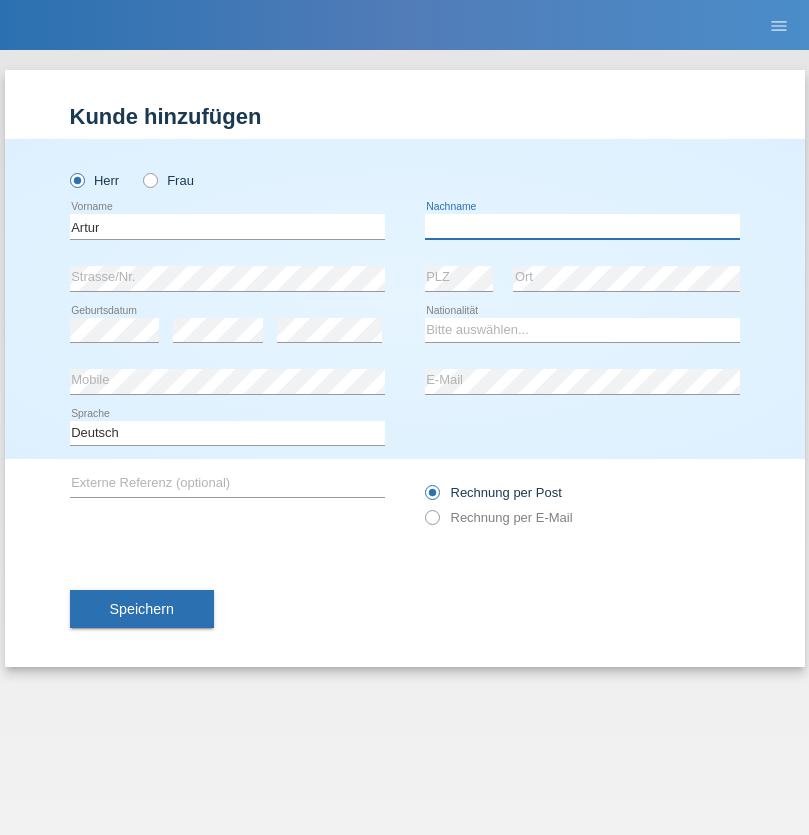 click at bounding box center [582, 226] 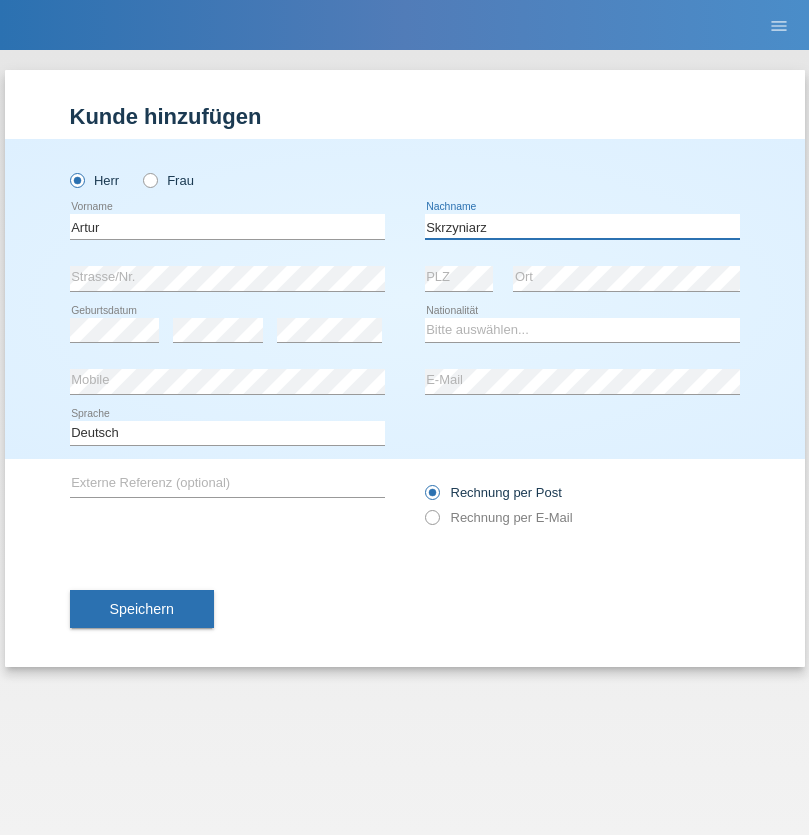 type on "Skrzyniarz" 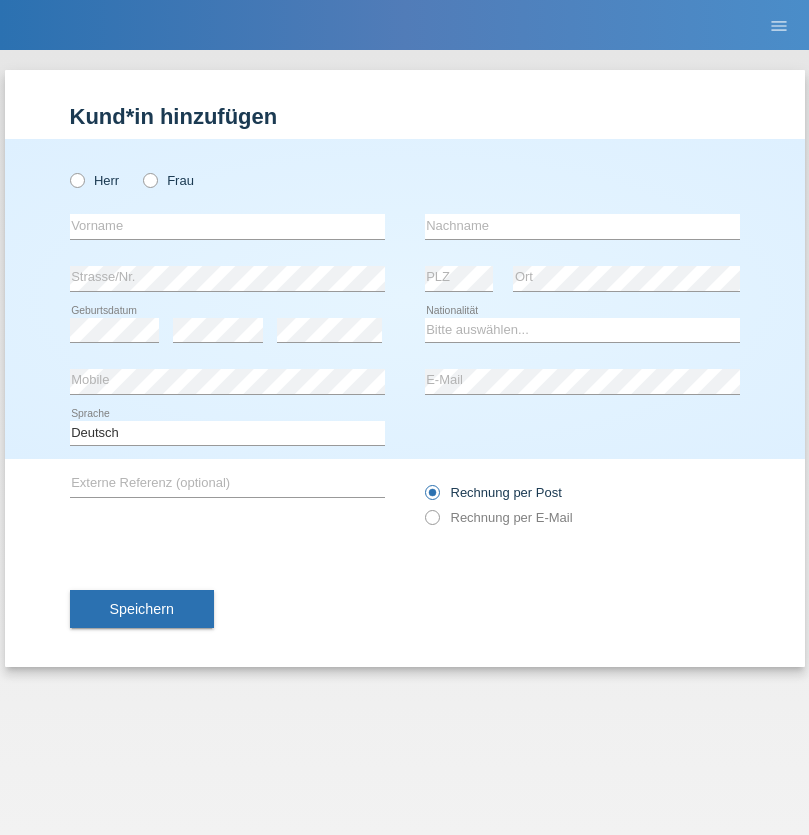 scroll, scrollTop: 0, scrollLeft: 0, axis: both 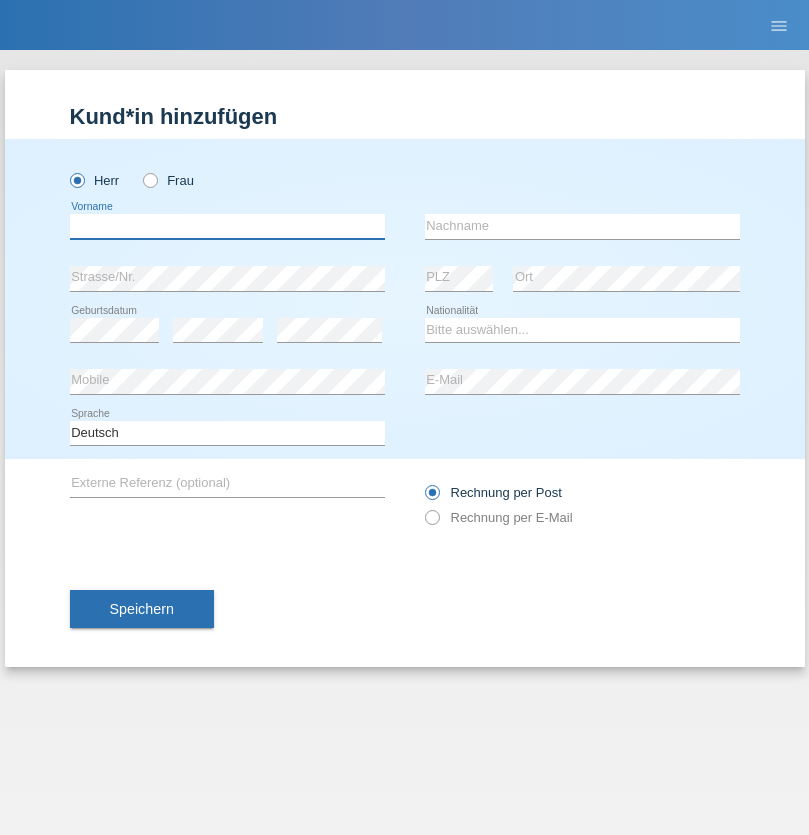 click at bounding box center [227, 226] 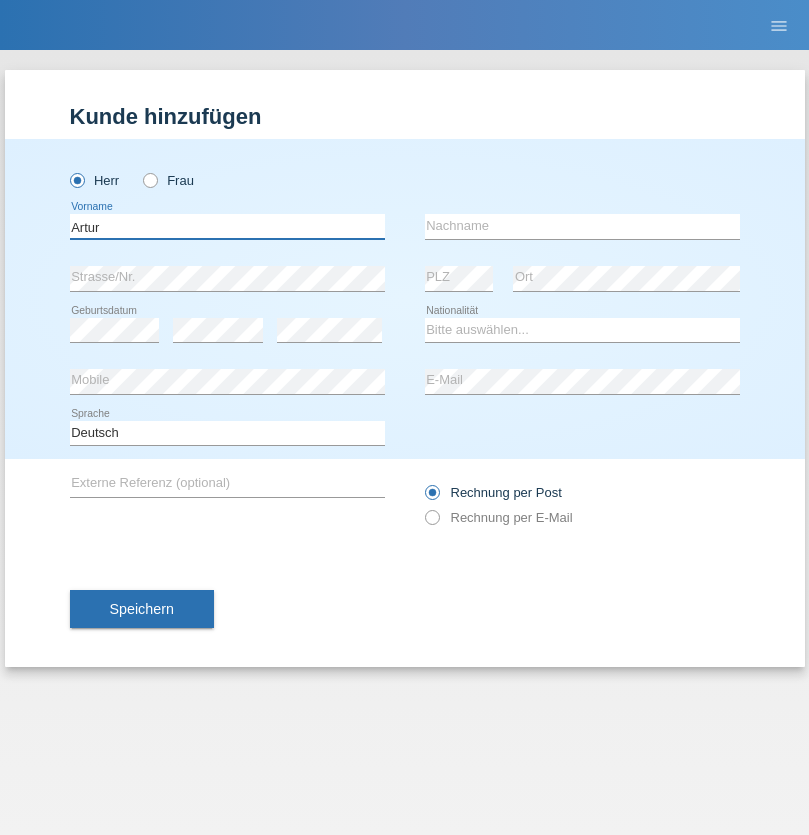 type on "Artur" 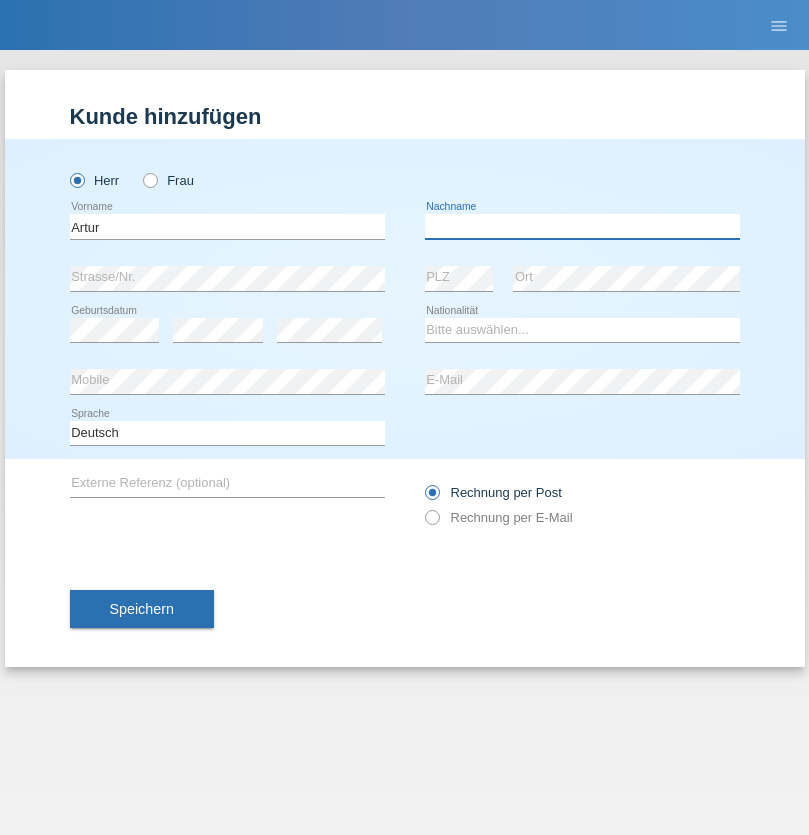 click at bounding box center (582, 226) 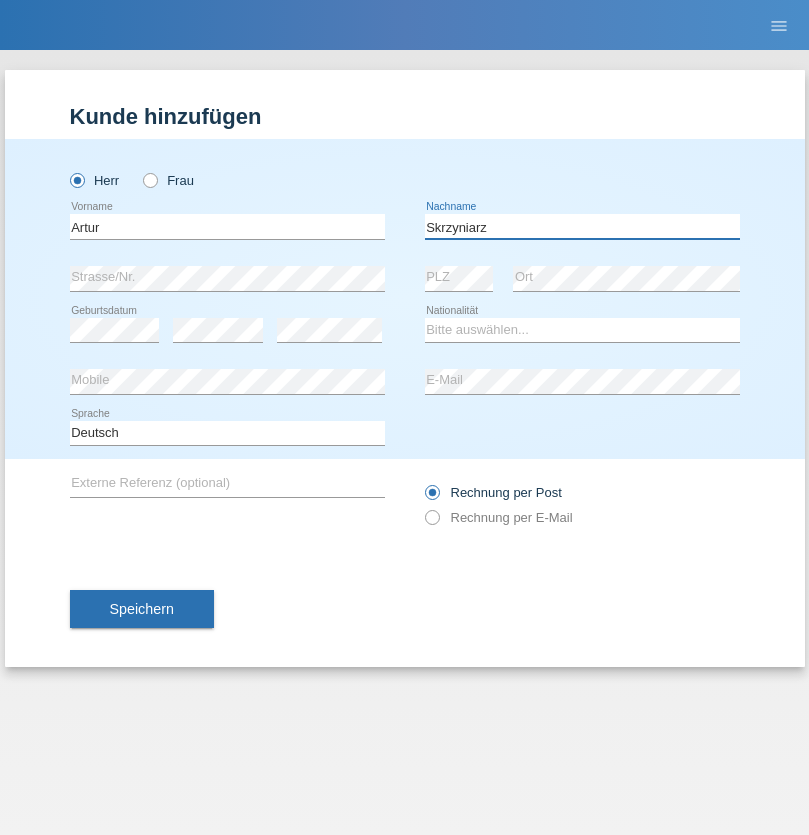 type on "Skrzyniarz" 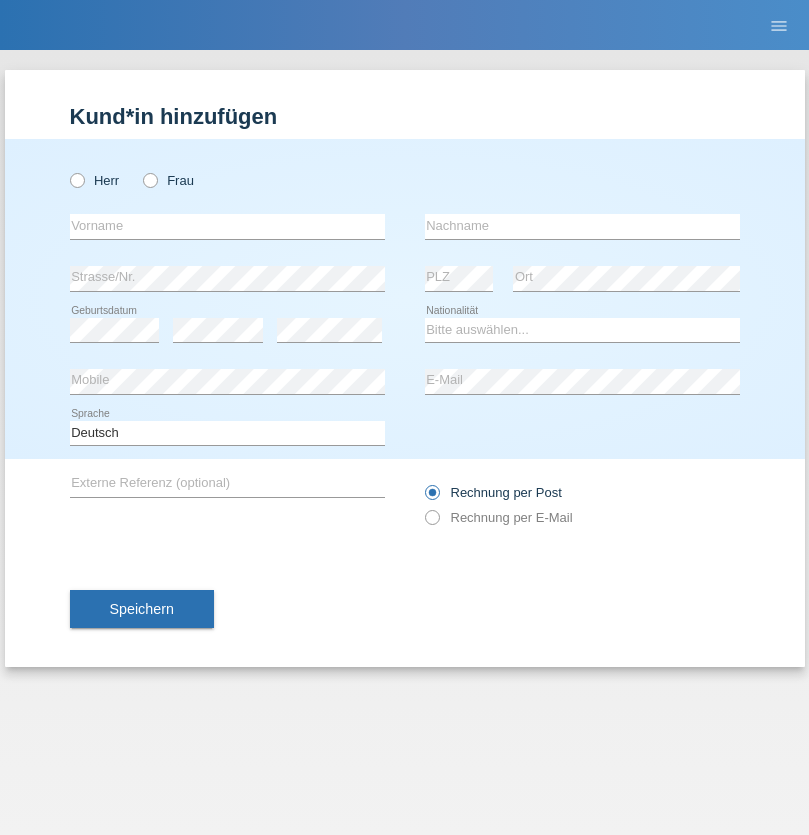 scroll, scrollTop: 0, scrollLeft: 0, axis: both 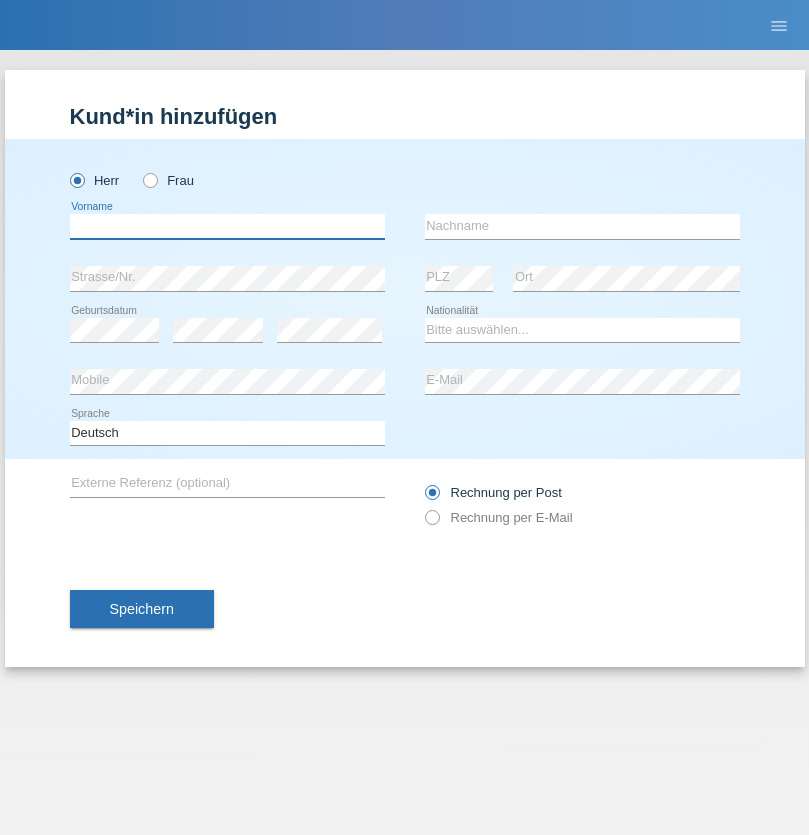 click at bounding box center [227, 226] 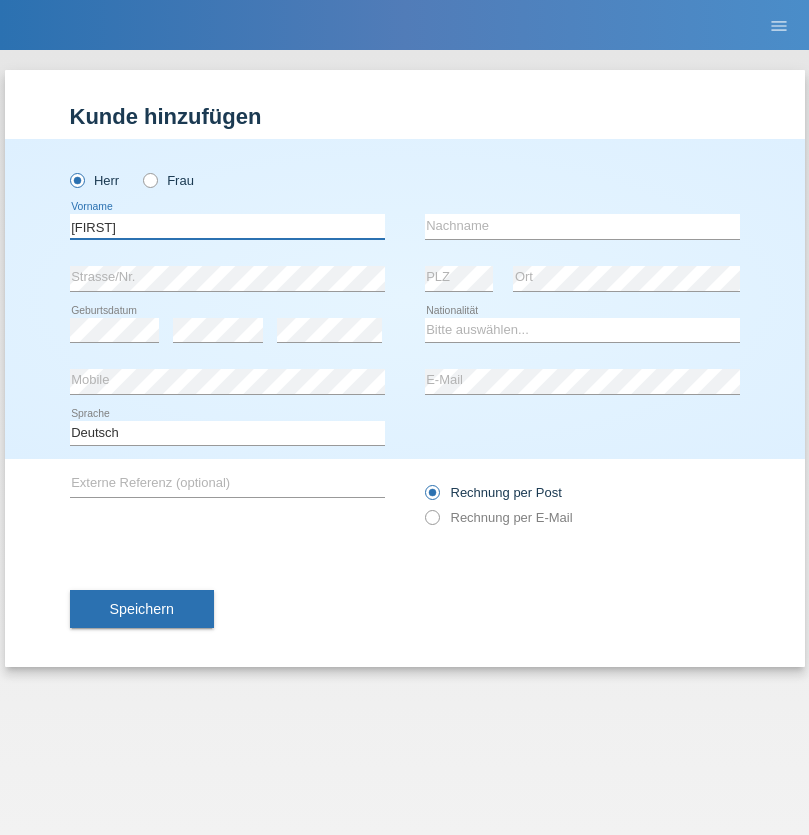 type on "Raffaele" 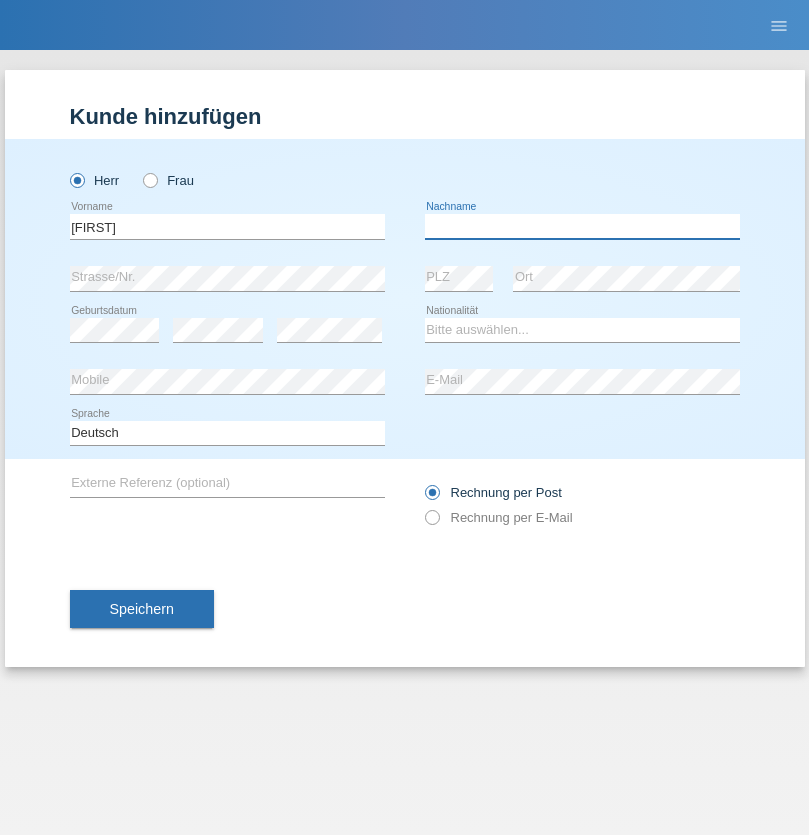 click at bounding box center (582, 226) 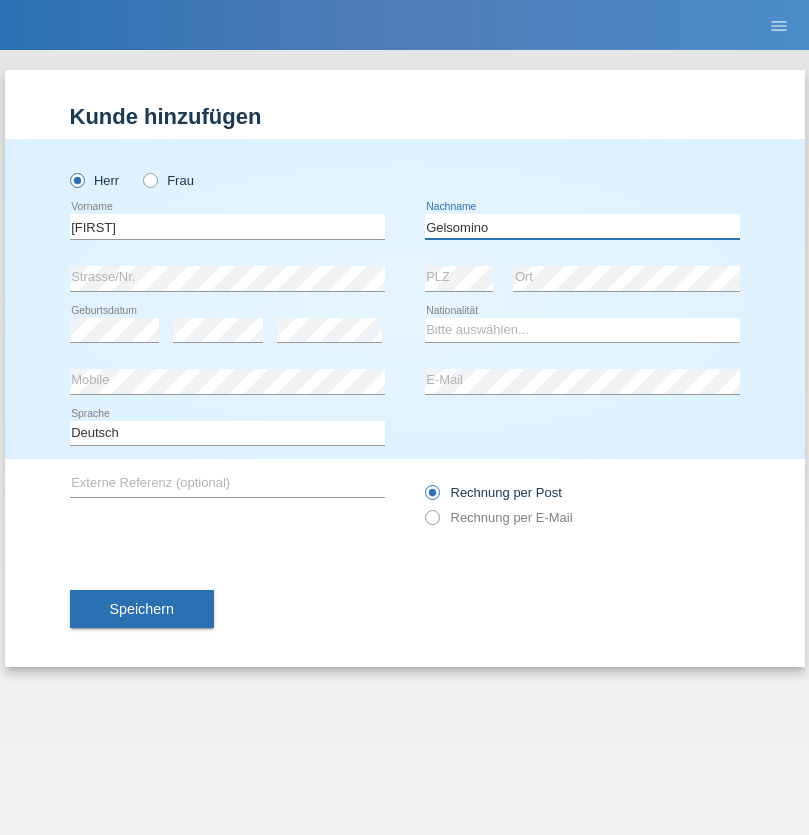 type on "Gelsomino" 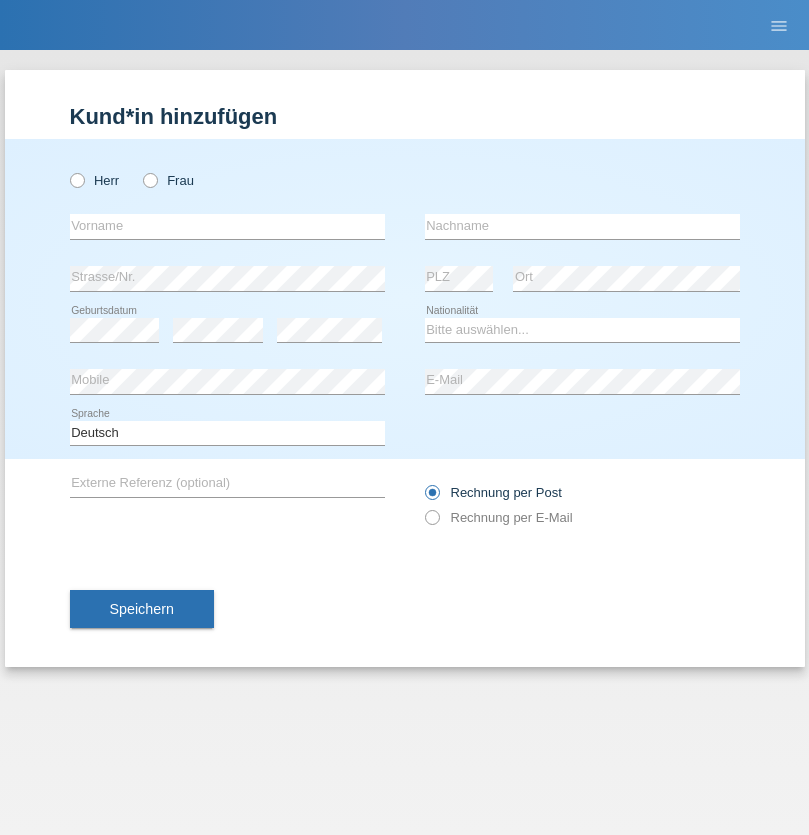 scroll, scrollTop: 0, scrollLeft: 0, axis: both 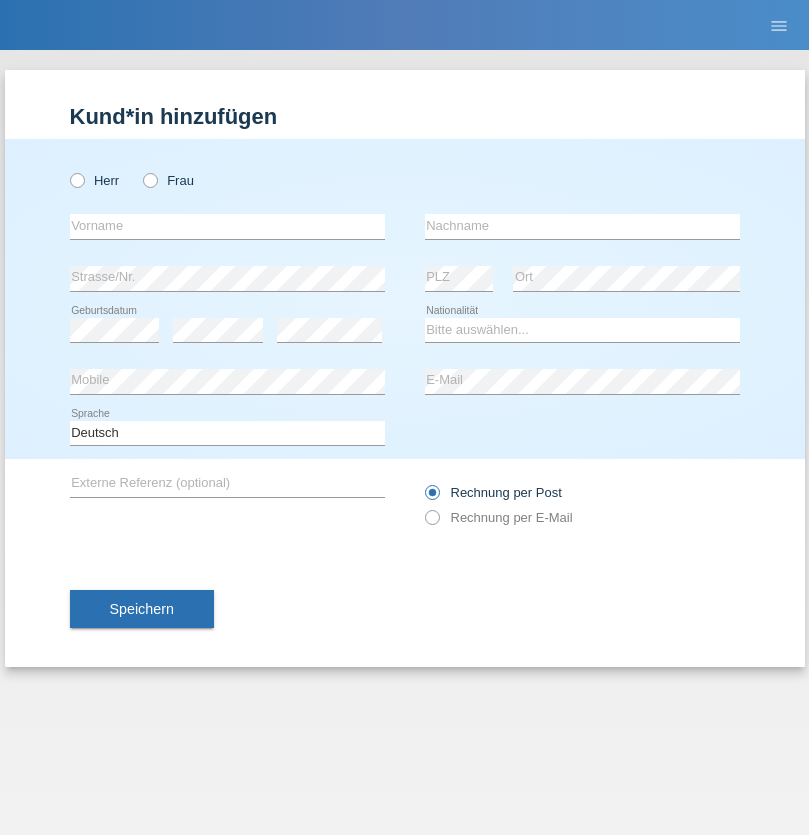 radio on "true" 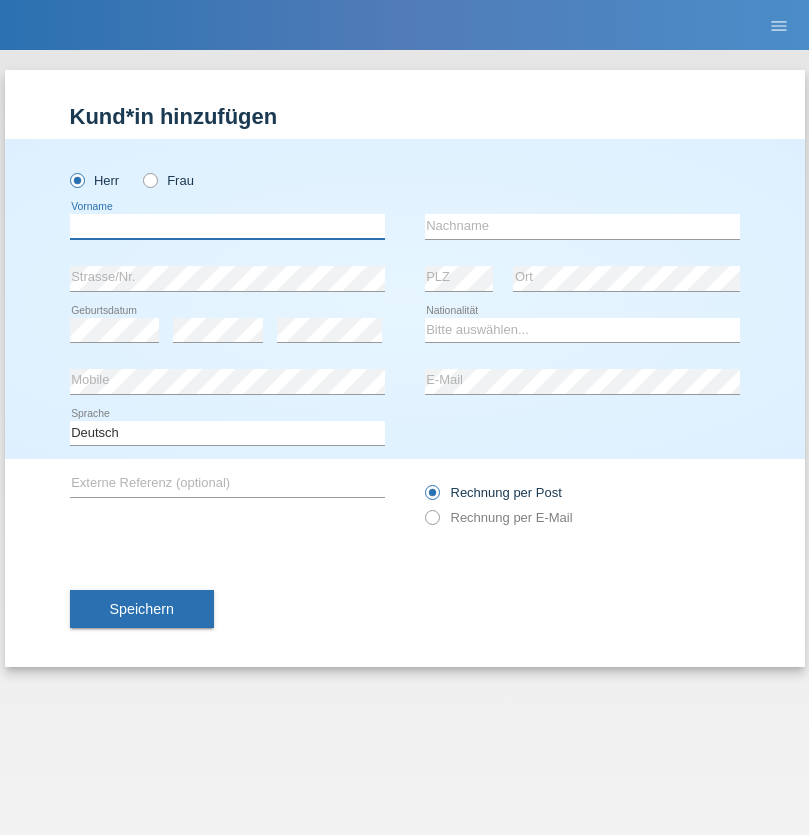 click at bounding box center [227, 226] 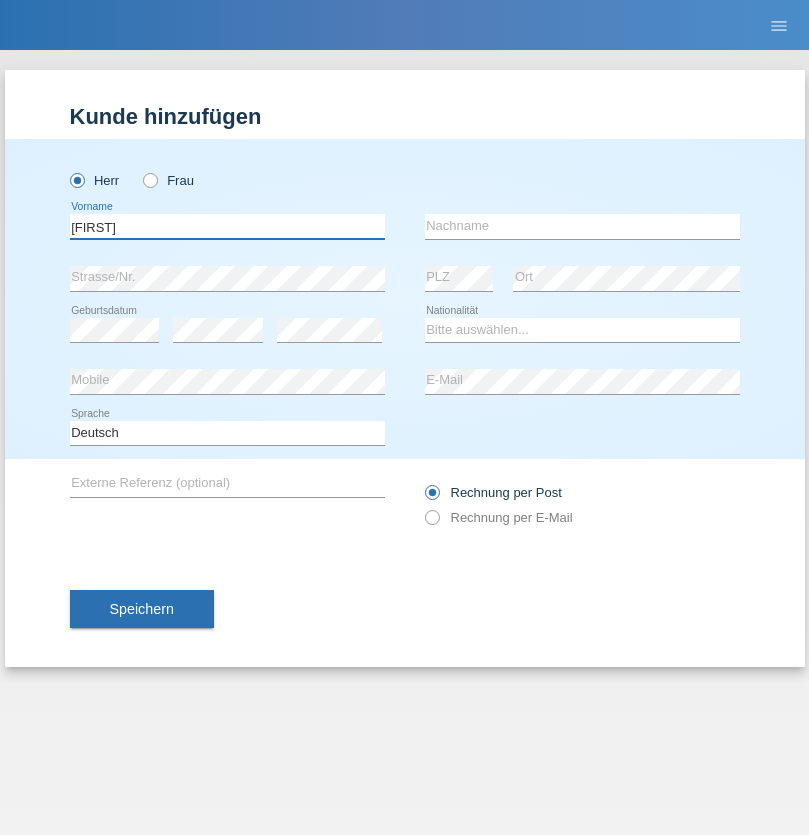 type on "Baran" 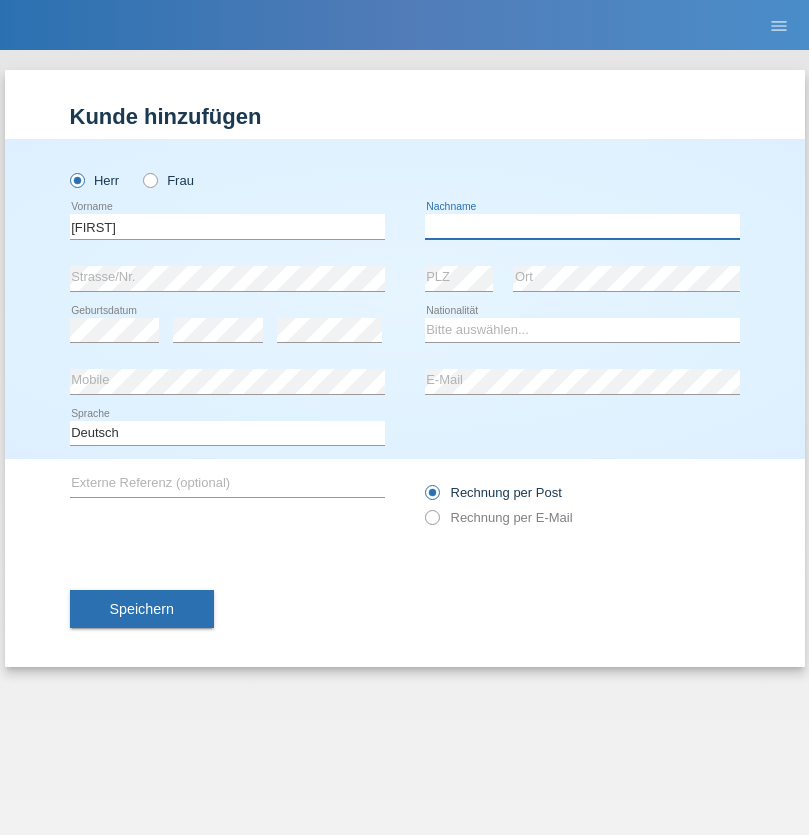 click at bounding box center [582, 226] 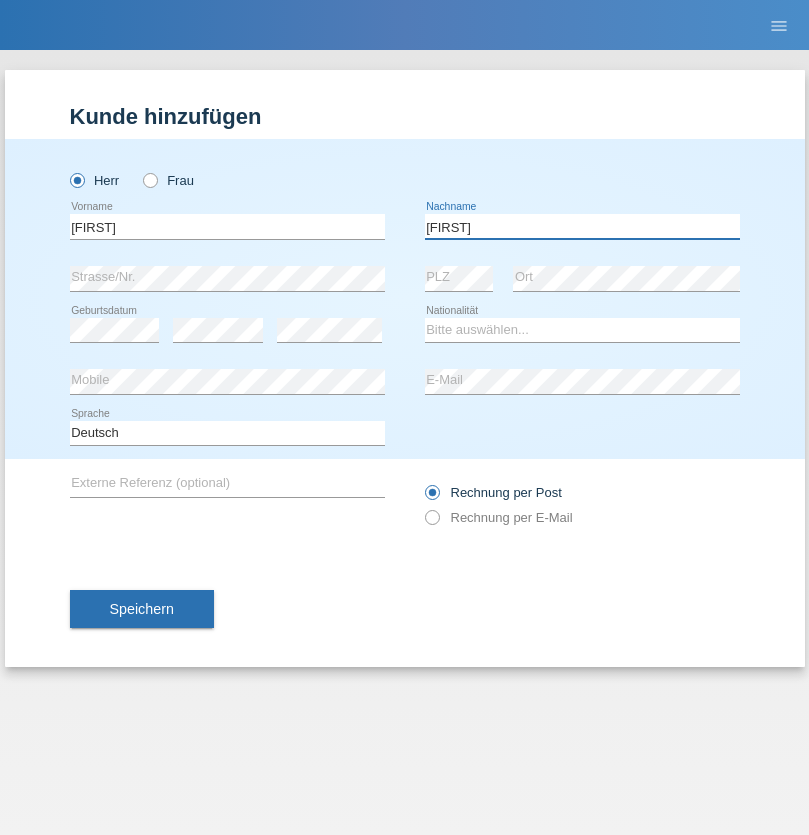type on "Ayaz" 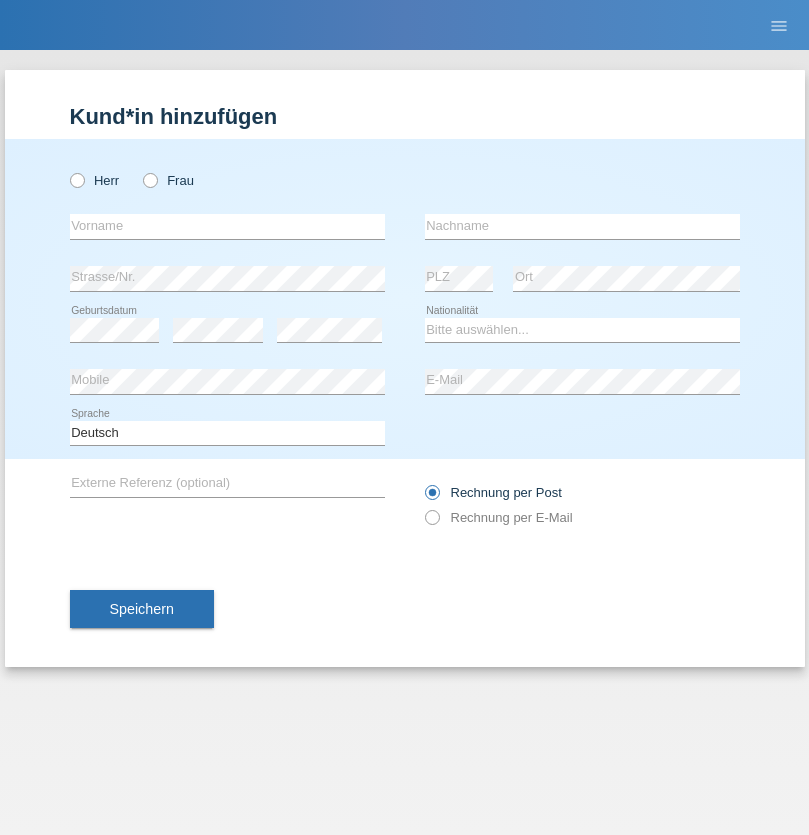 scroll, scrollTop: 0, scrollLeft: 0, axis: both 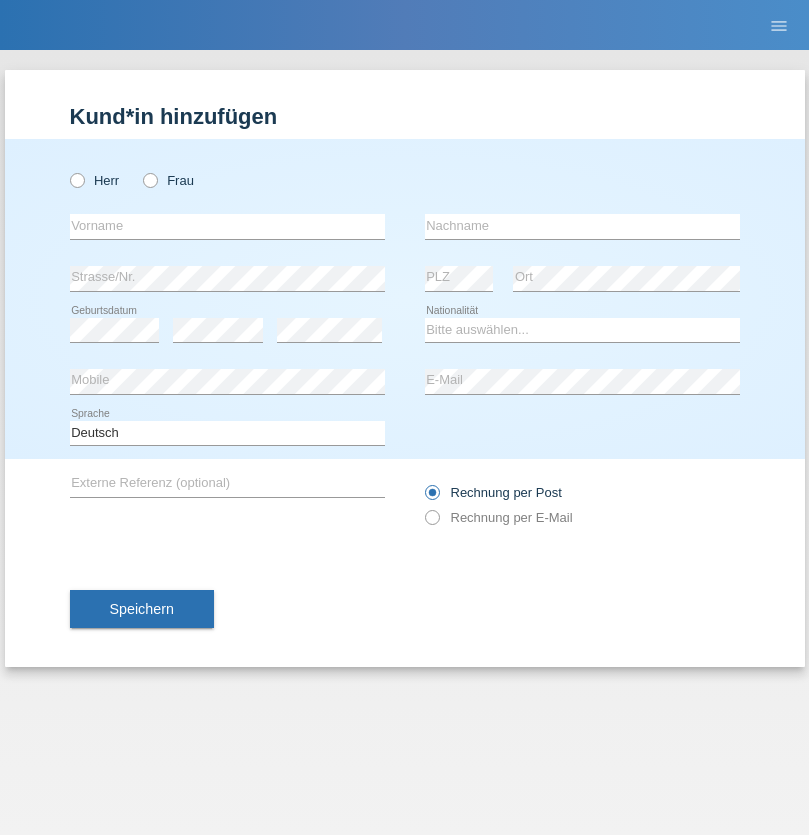 radio on "true" 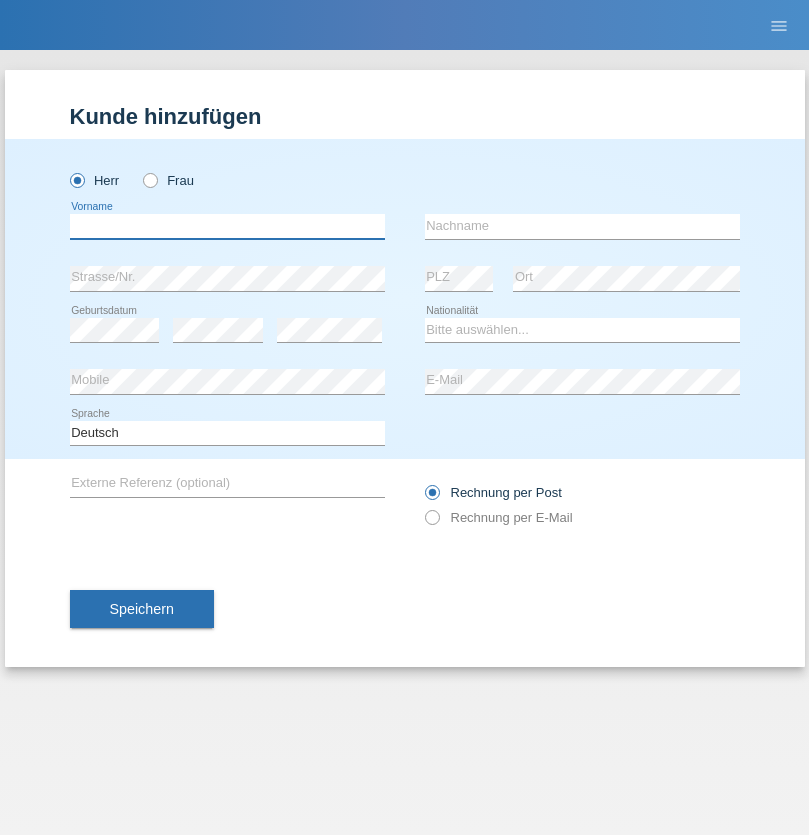 click at bounding box center [227, 226] 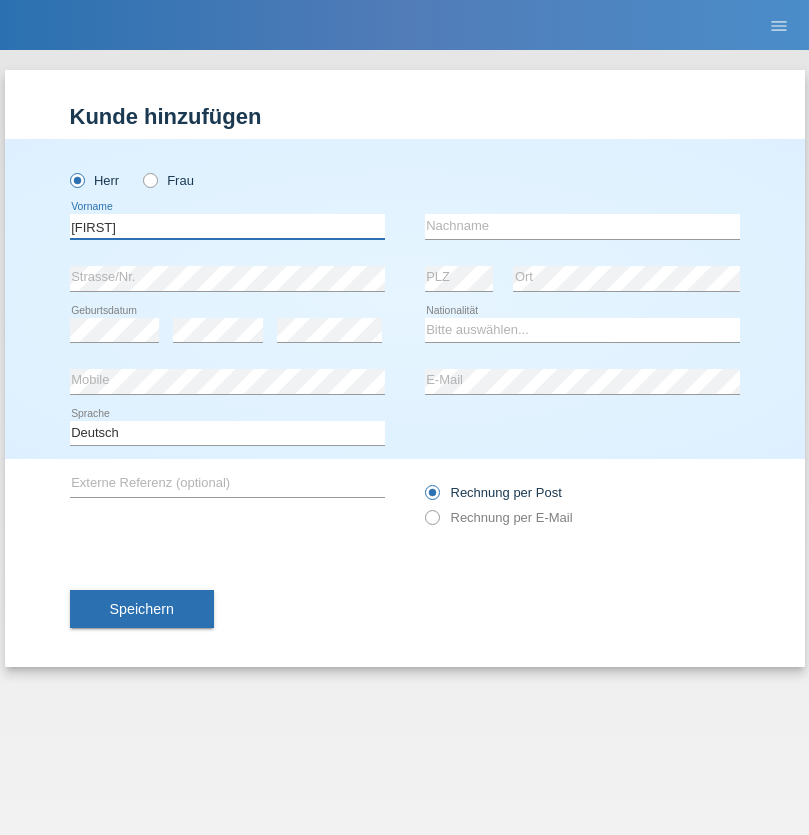 type on "[FIRST]" 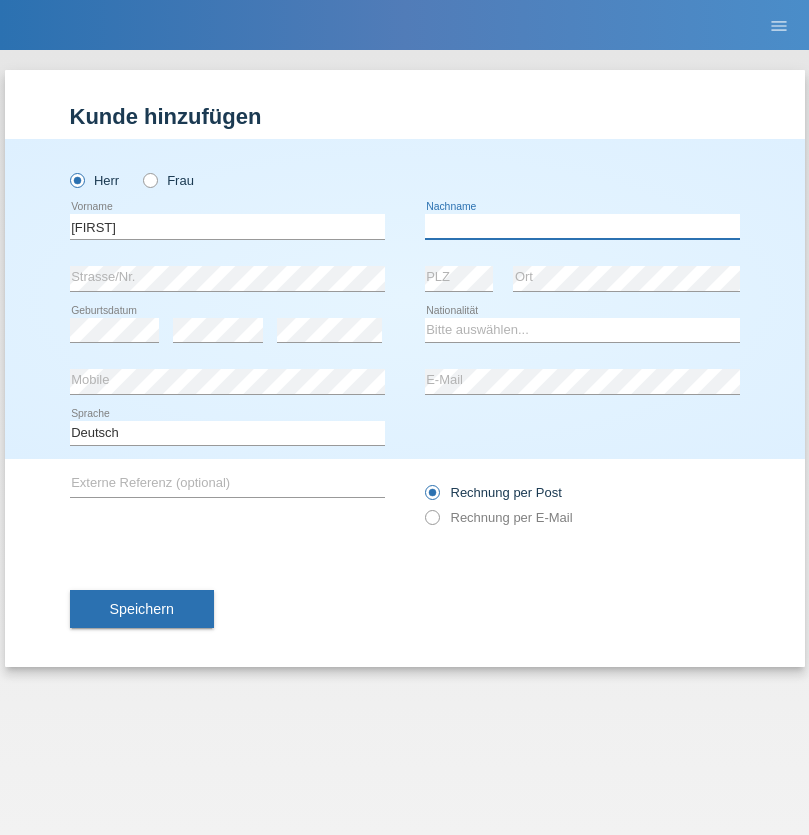 click at bounding box center [582, 226] 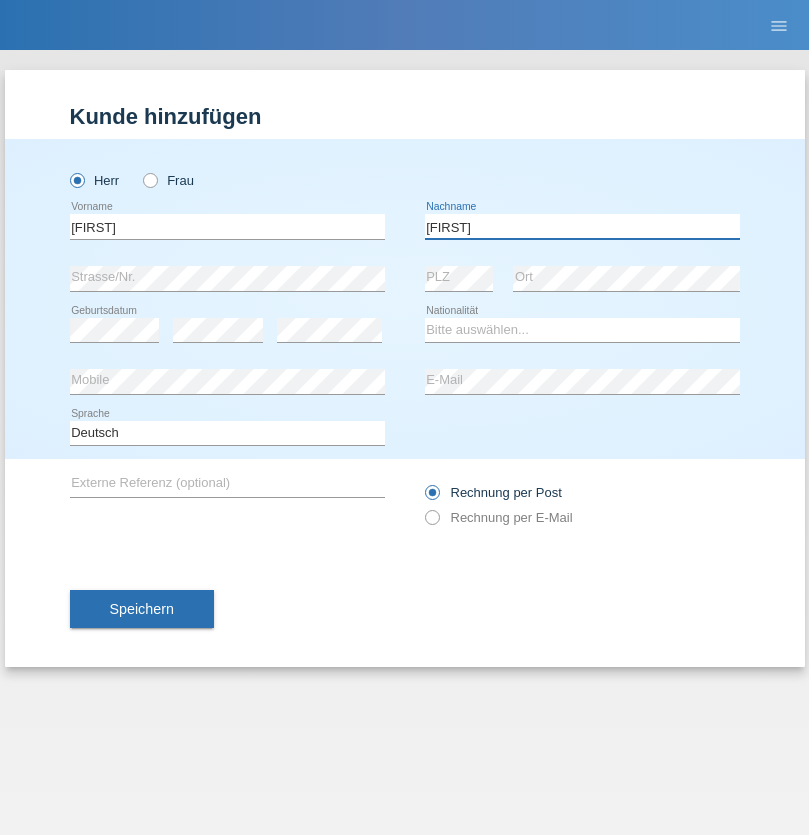 type on "Ayaz" 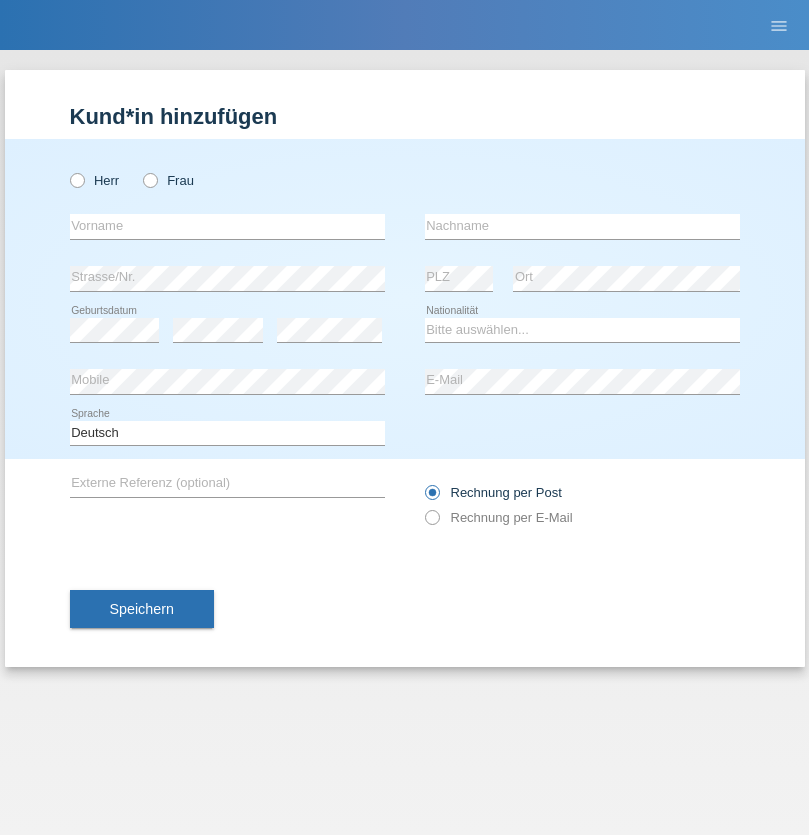 scroll, scrollTop: 0, scrollLeft: 0, axis: both 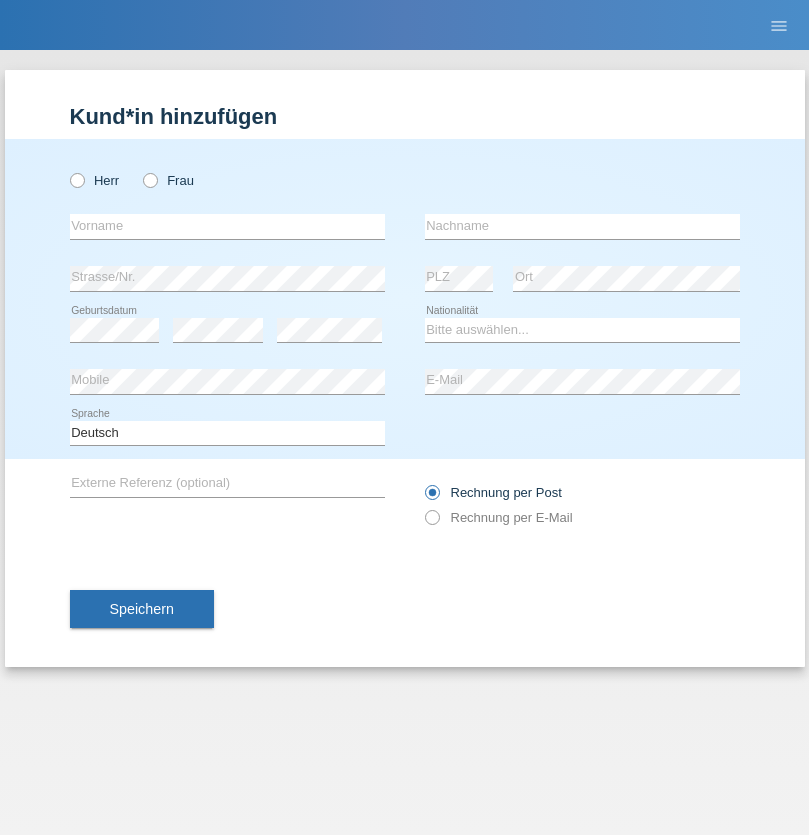 radio on "true" 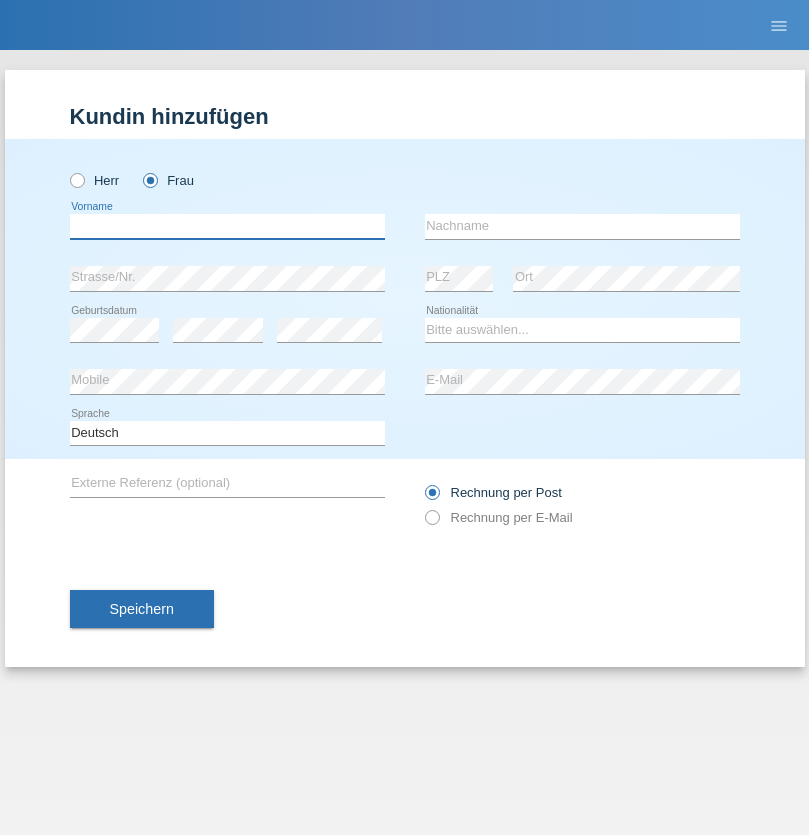 click at bounding box center [227, 226] 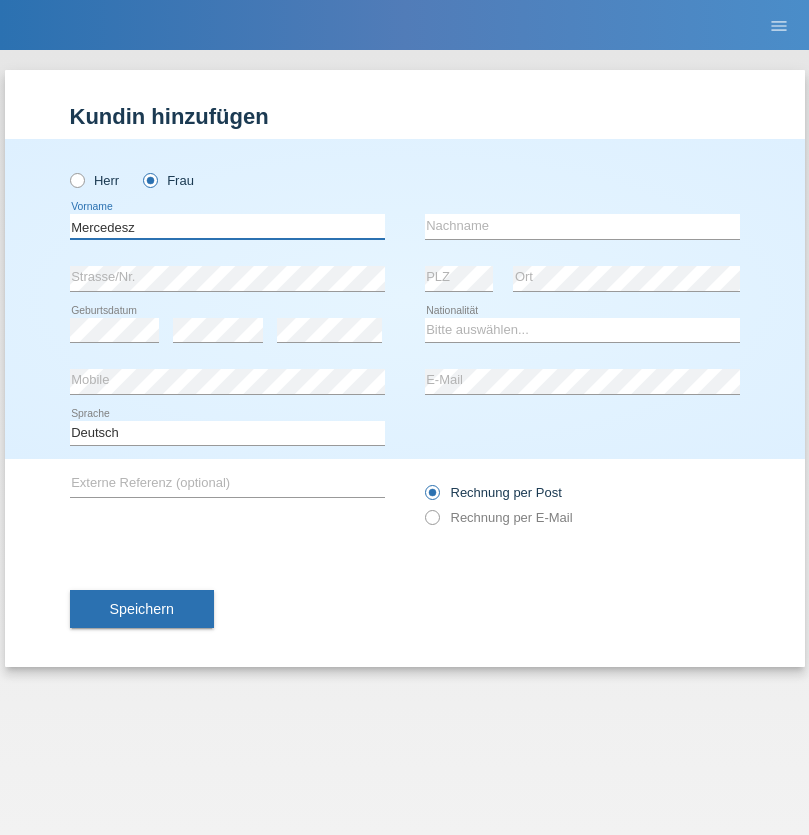 type on "Mercedesz" 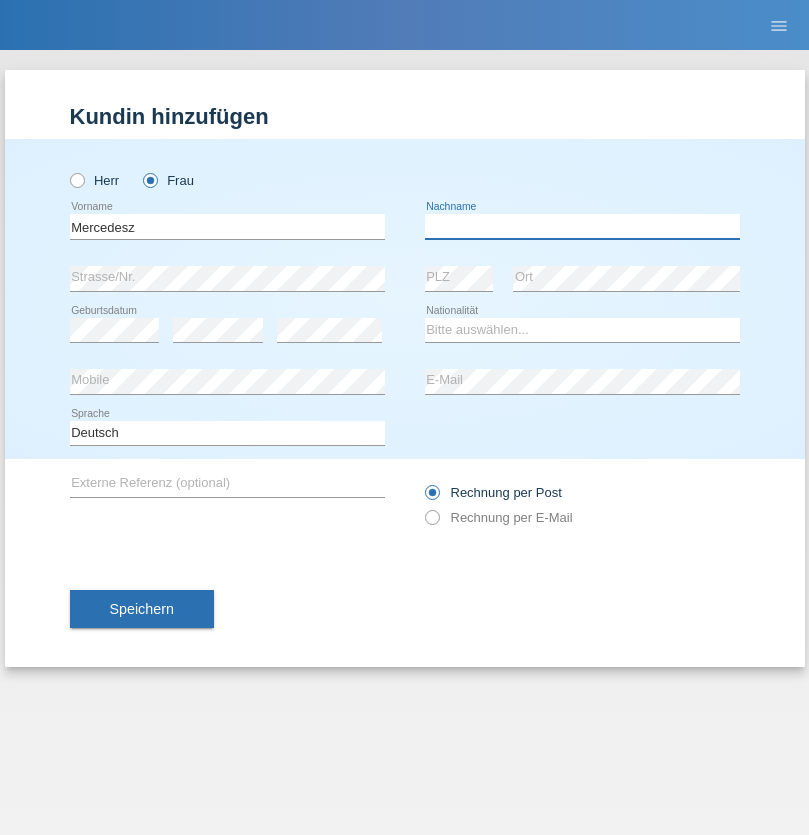 click at bounding box center [582, 226] 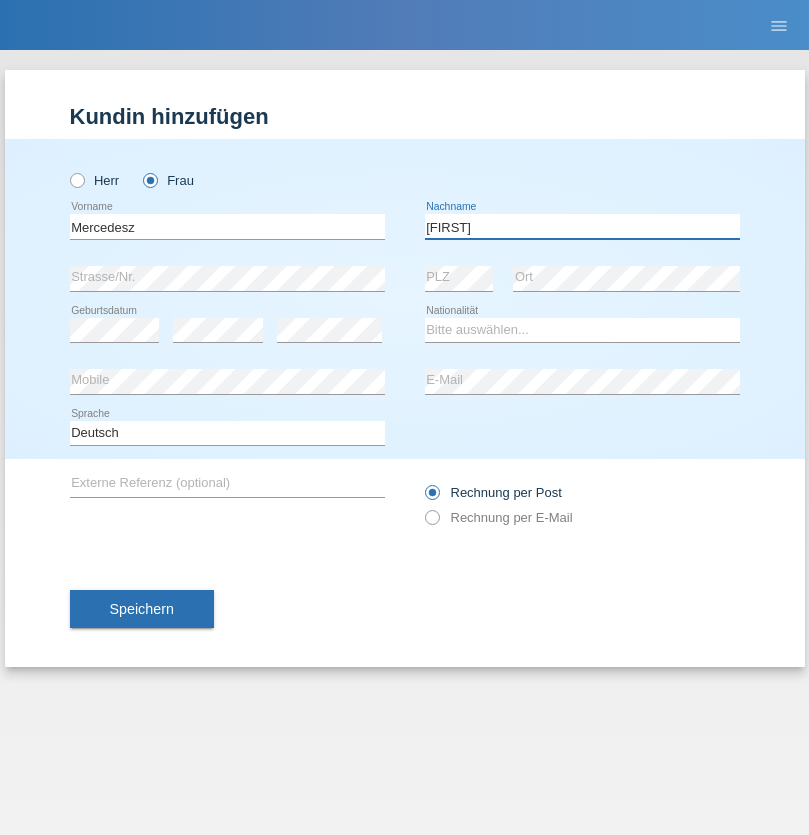 type on "Maria" 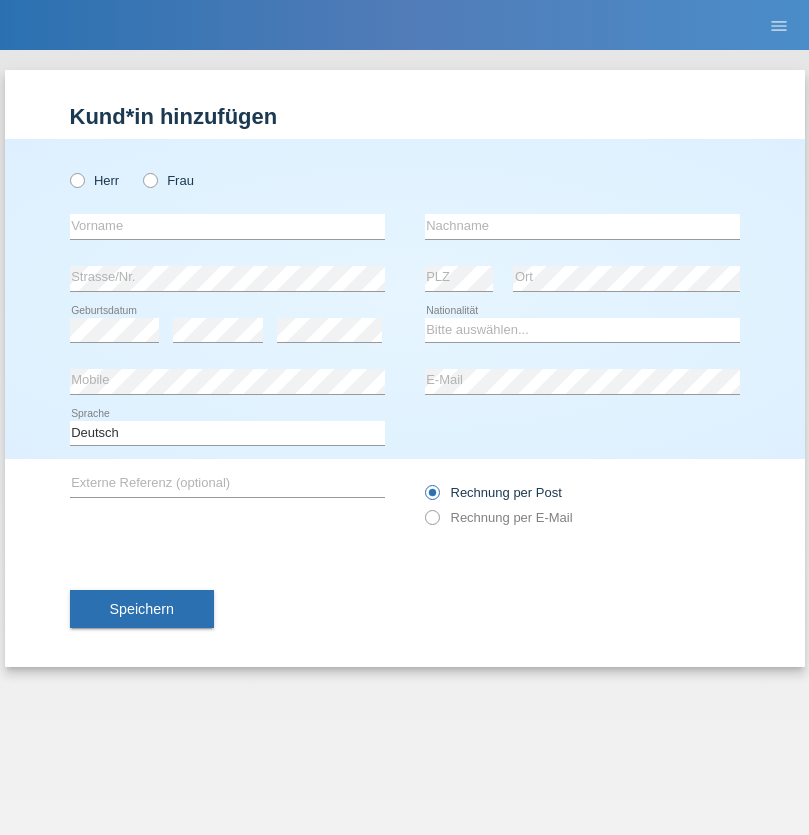 scroll, scrollTop: 0, scrollLeft: 0, axis: both 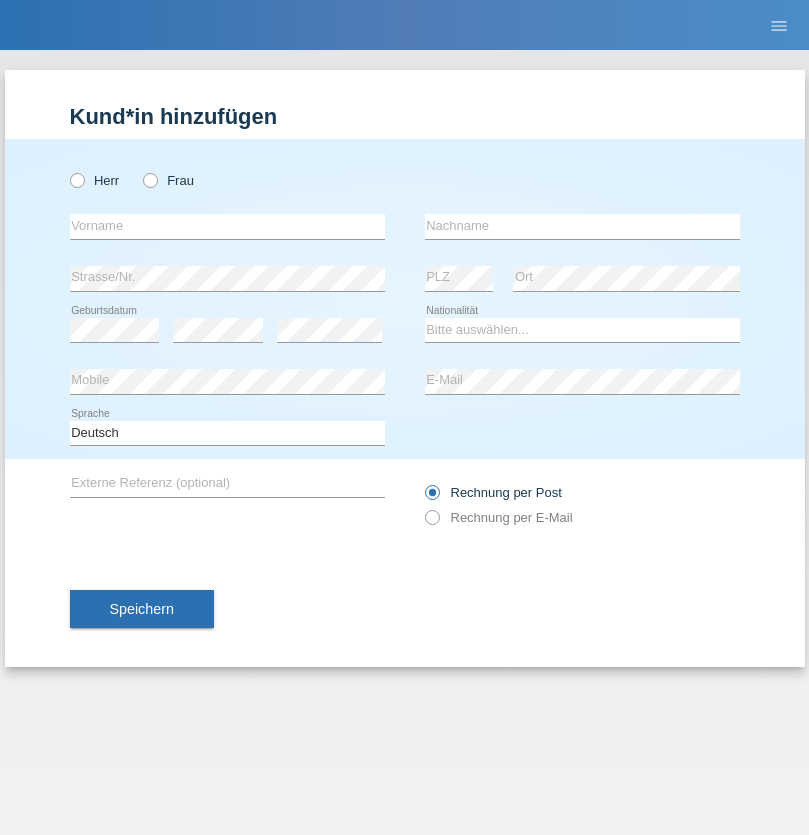 radio on "true" 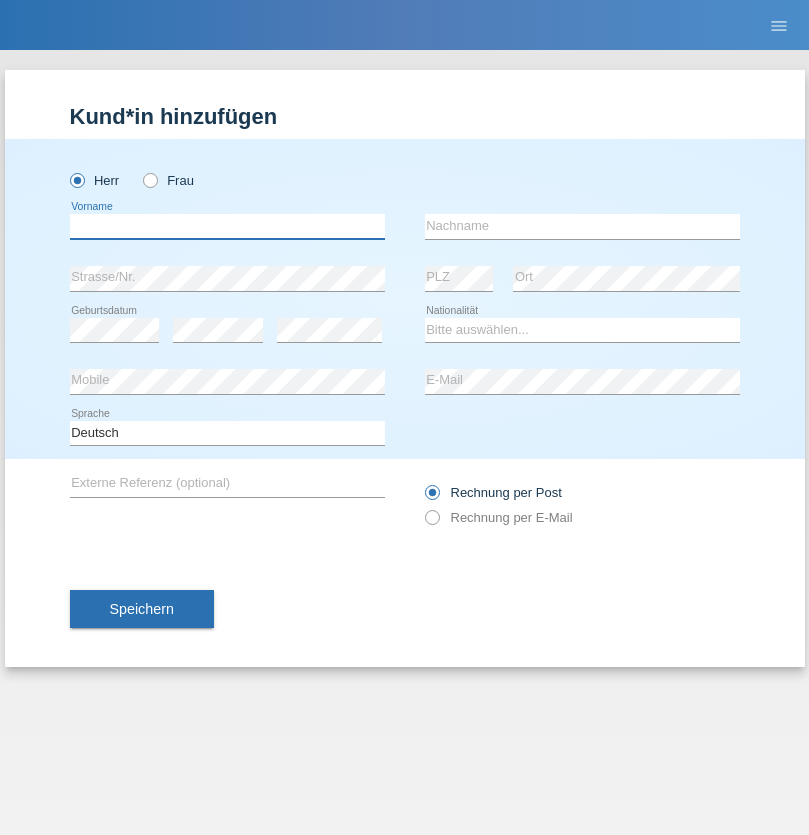 click at bounding box center [227, 226] 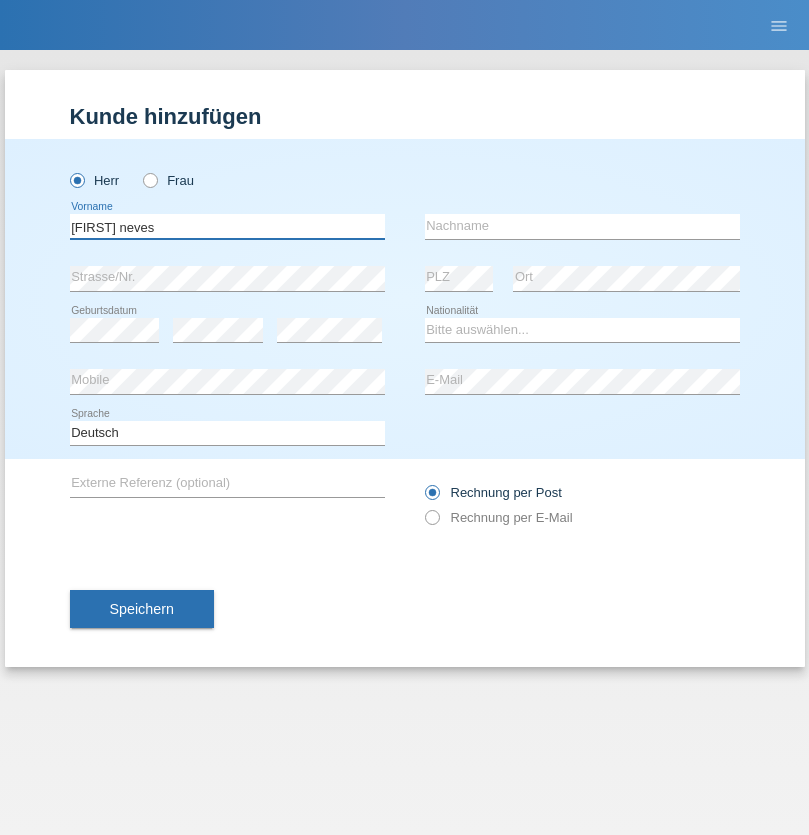 type on "[FIRST] neves" 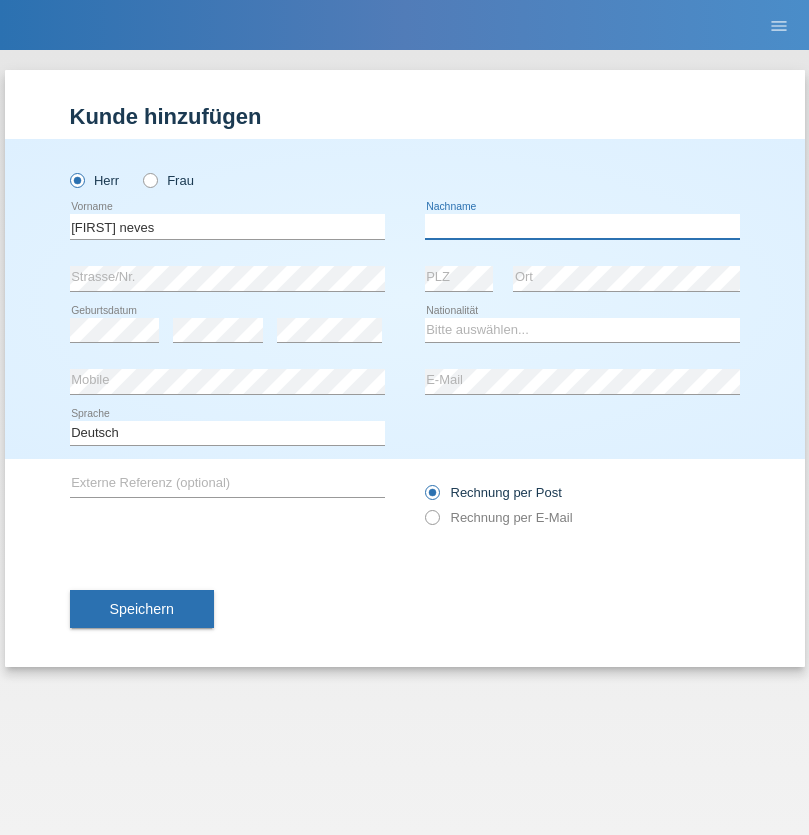 click at bounding box center (582, 226) 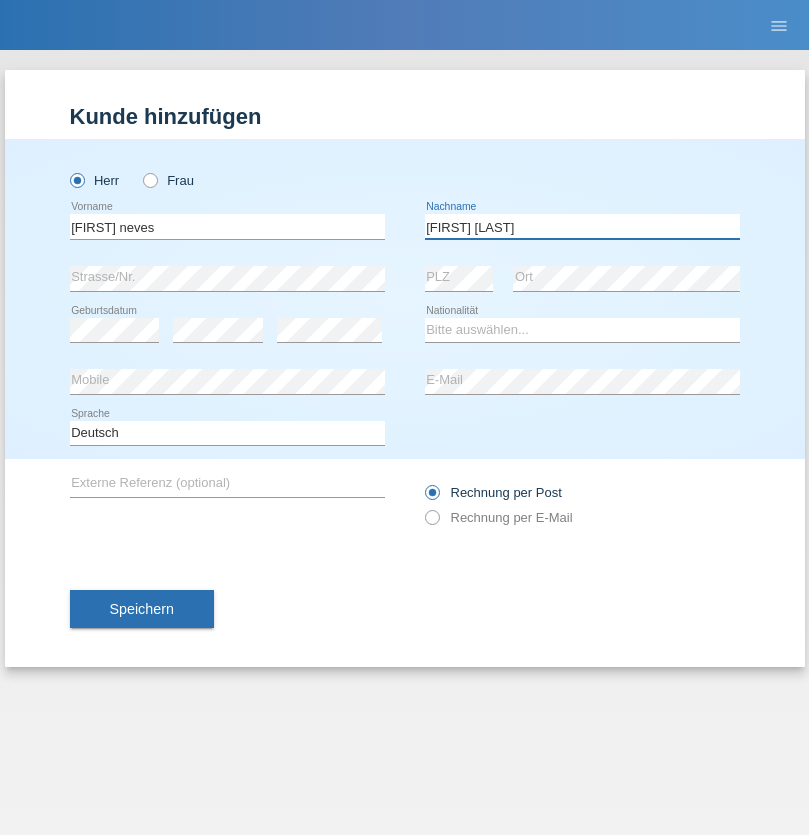 type on "[FIRST] [LAST]" 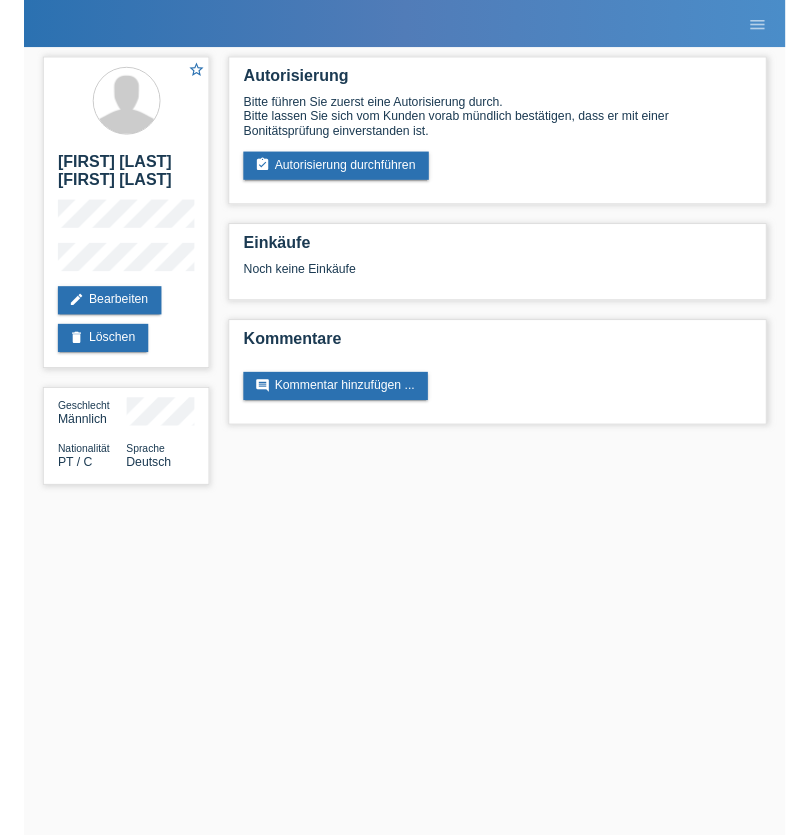 scroll, scrollTop: 0, scrollLeft: 0, axis: both 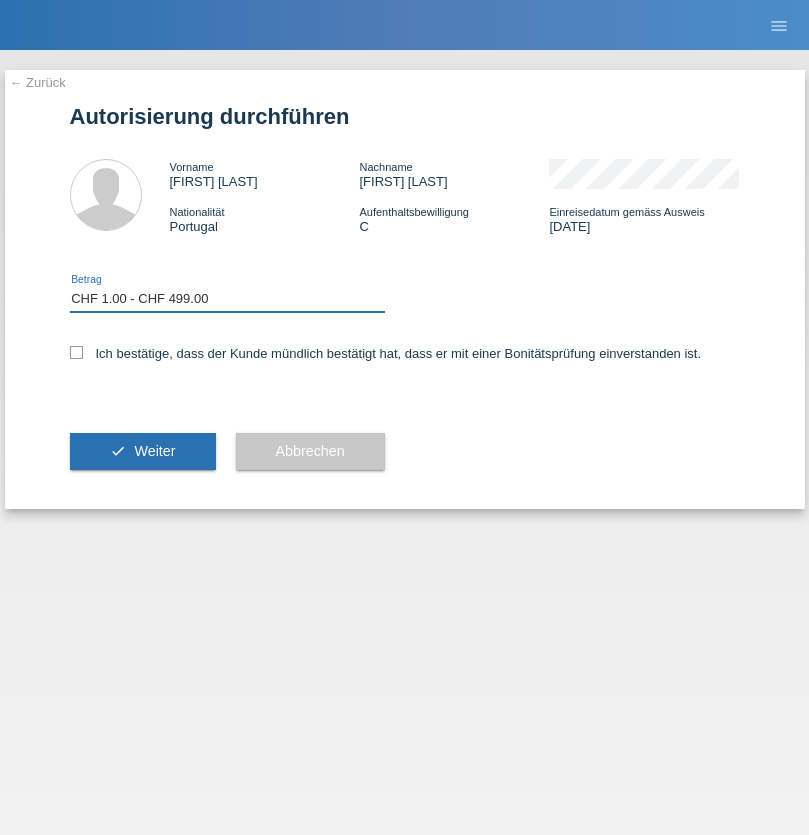 checkbox on "true" 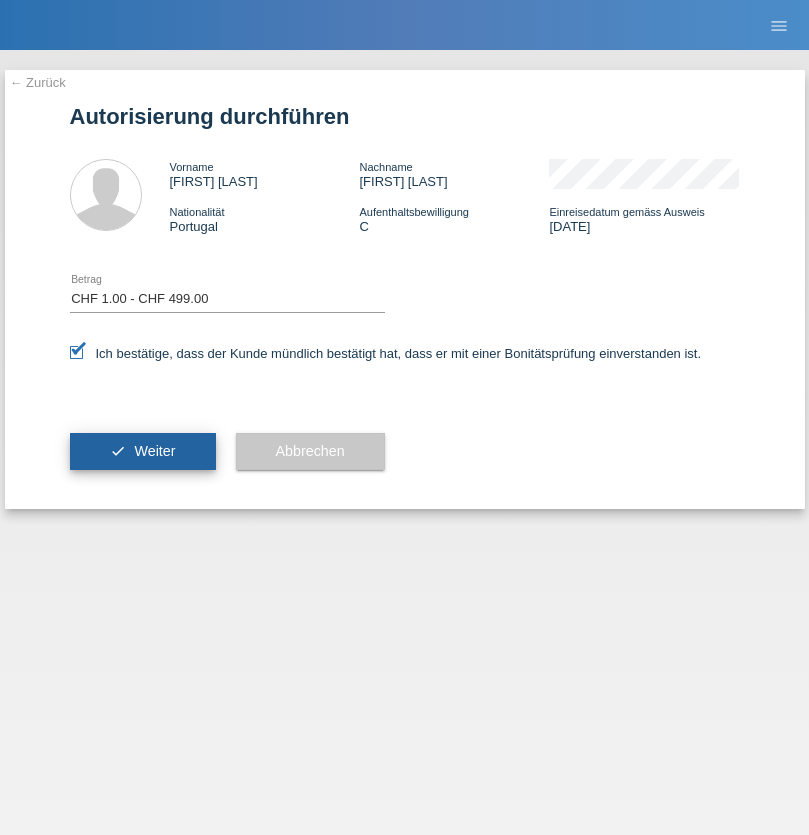 click on "Weiter" at bounding box center (154, 451) 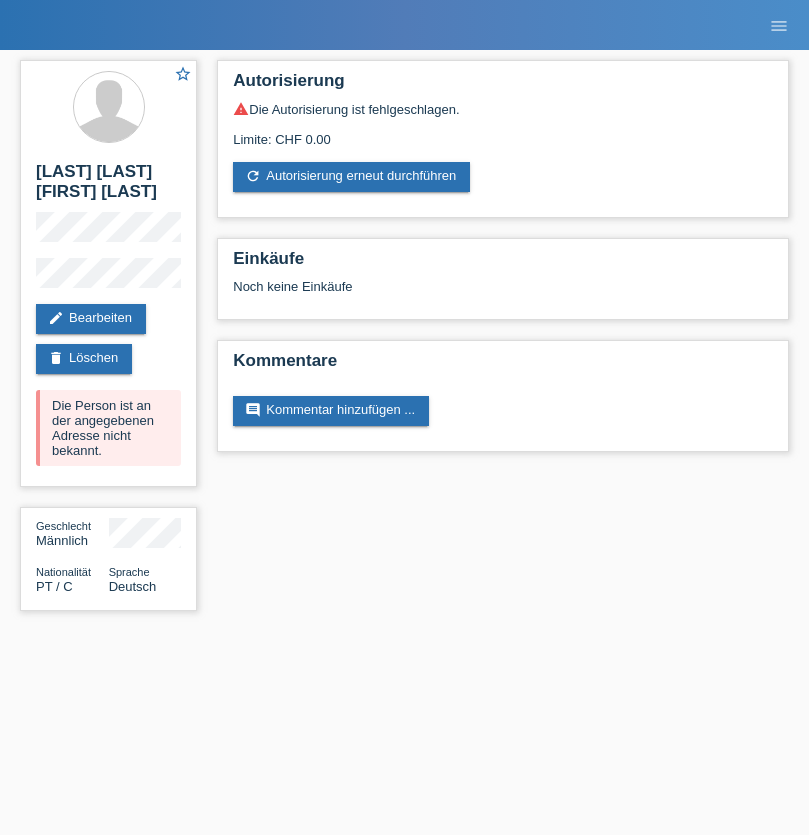 scroll, scrollTop: 0, scrollLeft: 0, axis: both 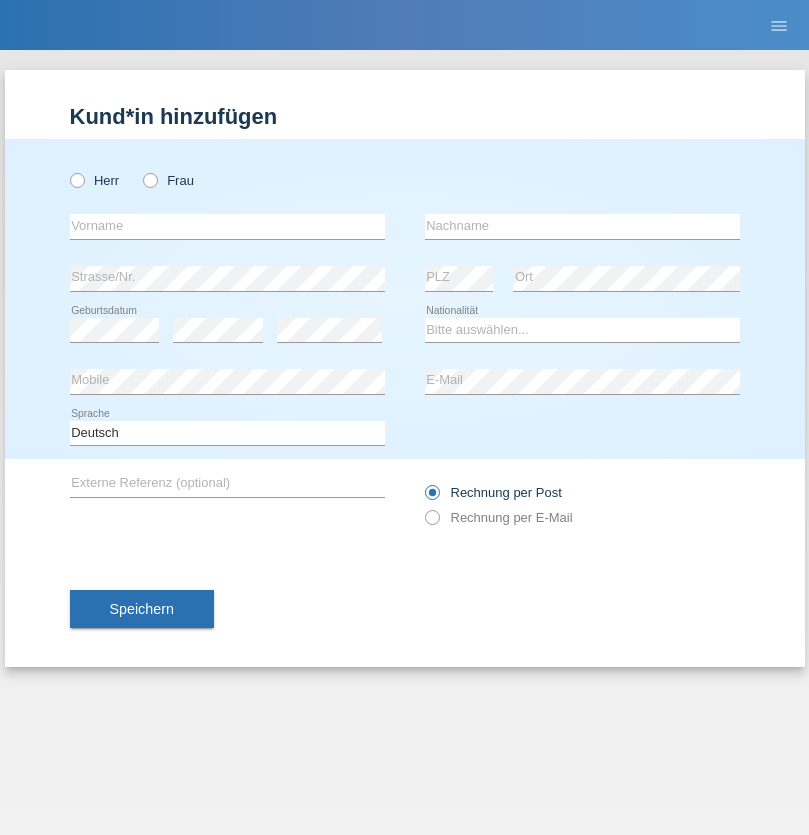 radio on "true" 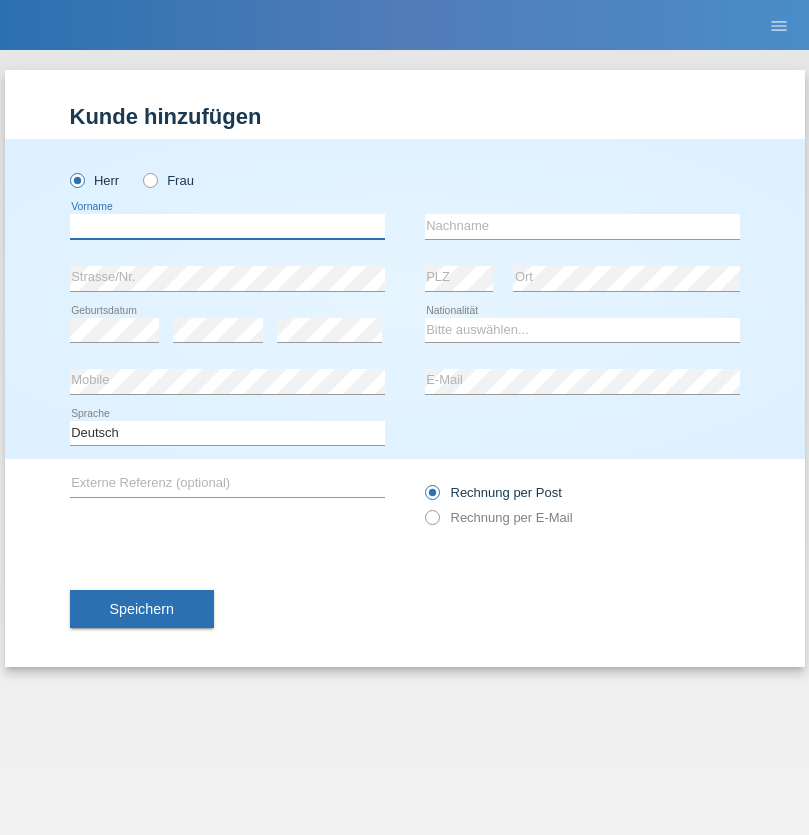 click at bounding box center [227, 226] 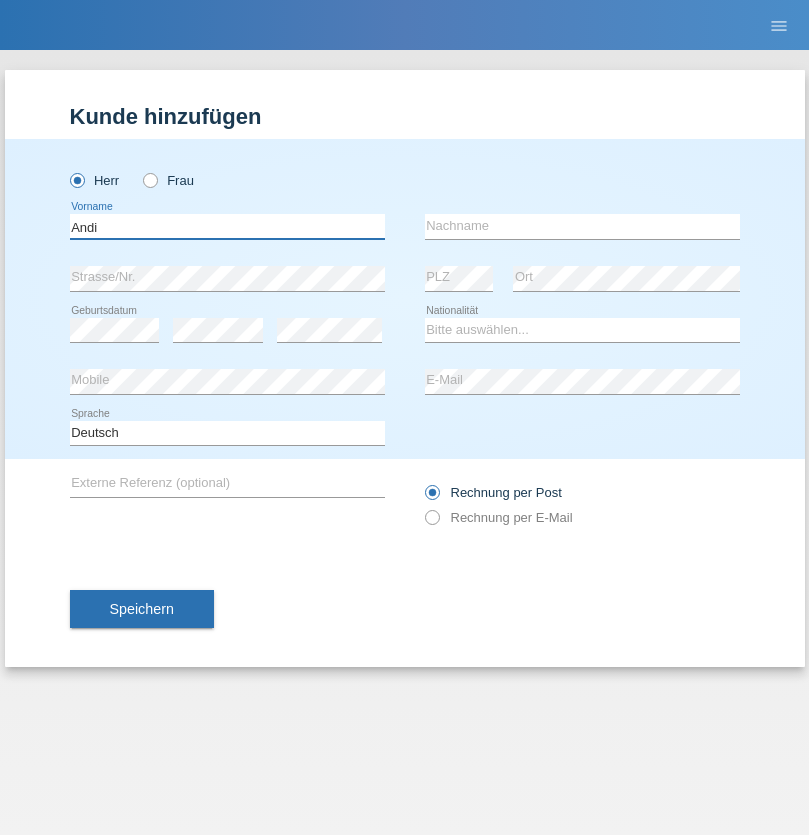 type on "Andi" 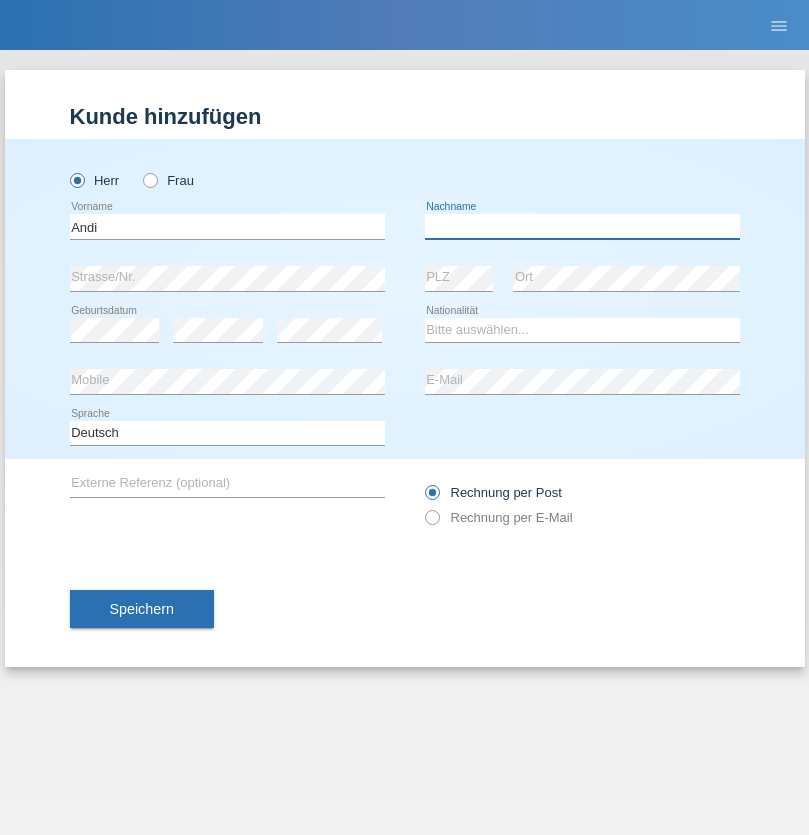 click at bounding box center [582, 226] 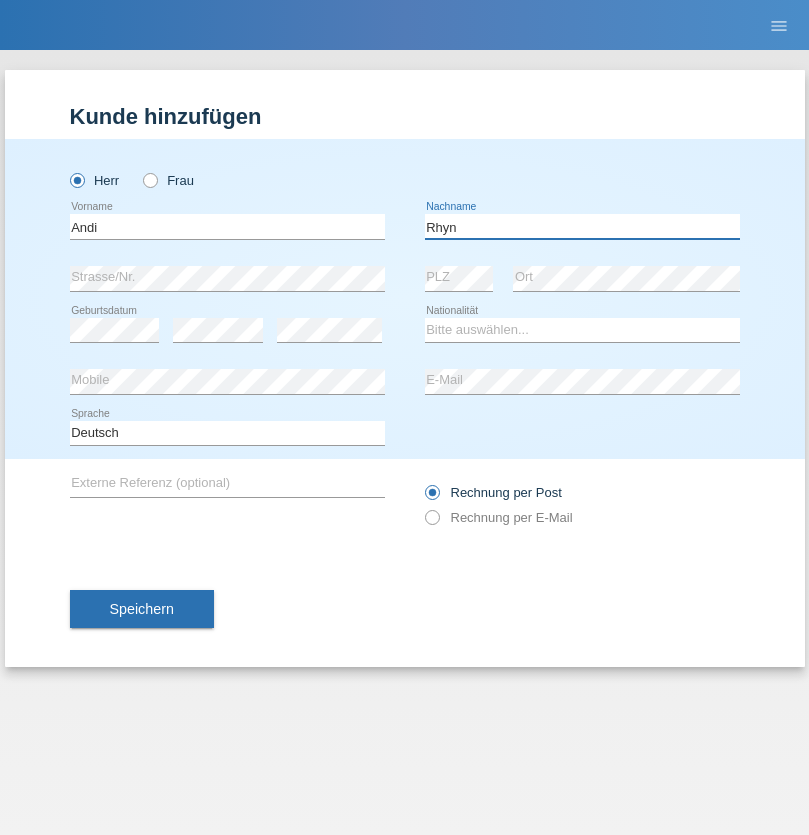 type on "Rhyn" 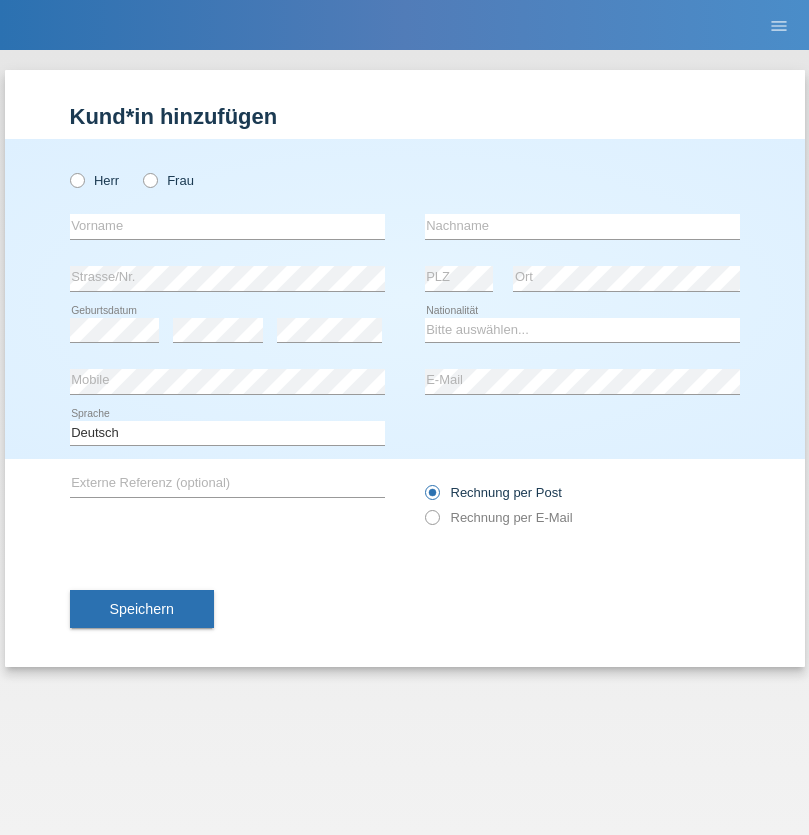 scroll, scrollTop: 0, scrollLeft: 0, axis: both 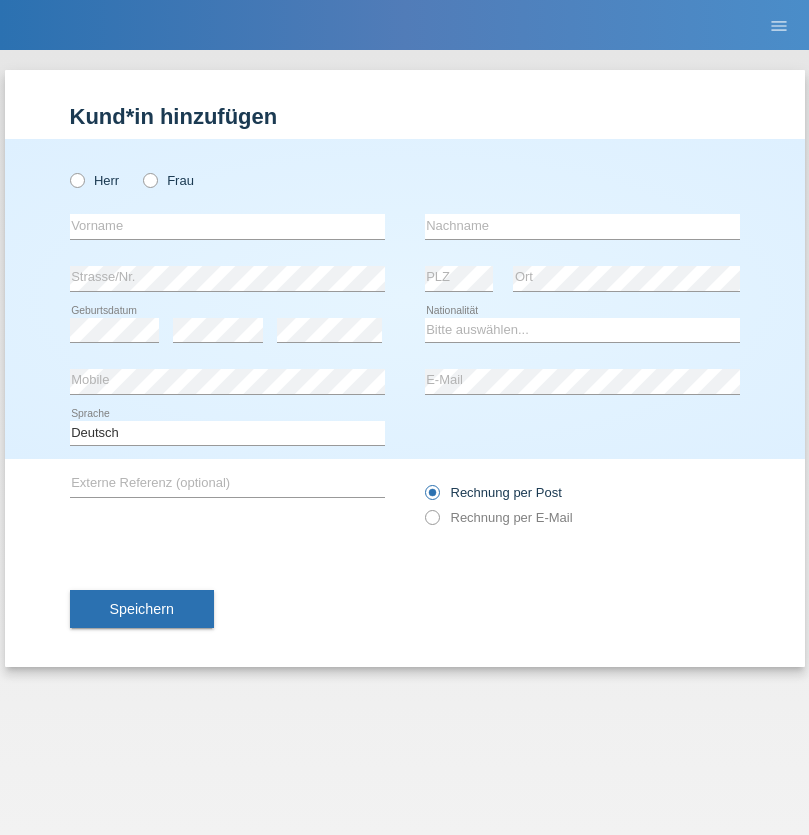 radio on "true" 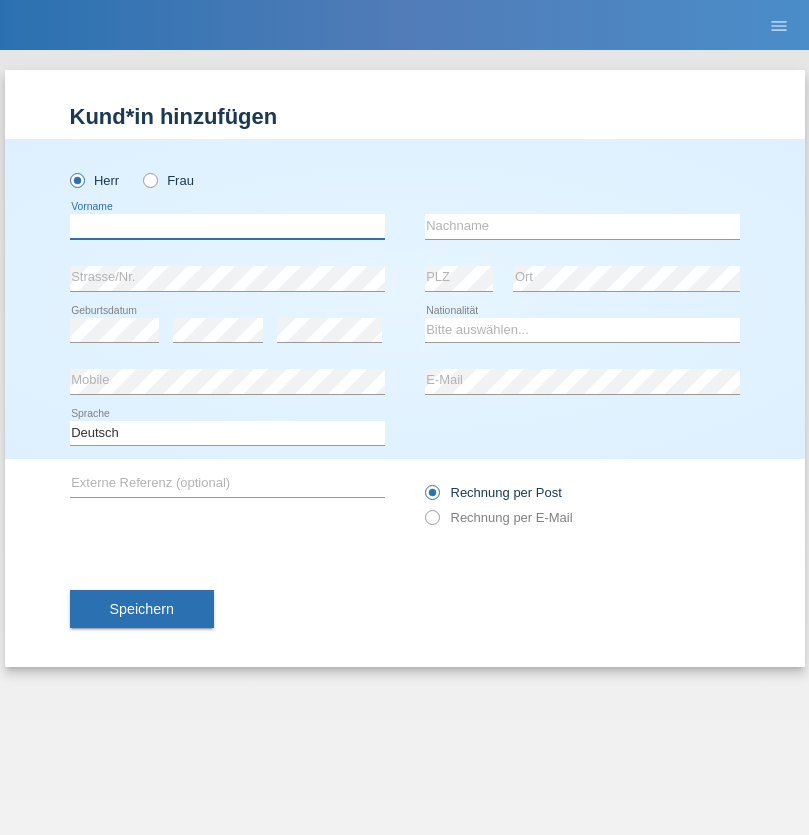 click at bounding box center (227, 226) 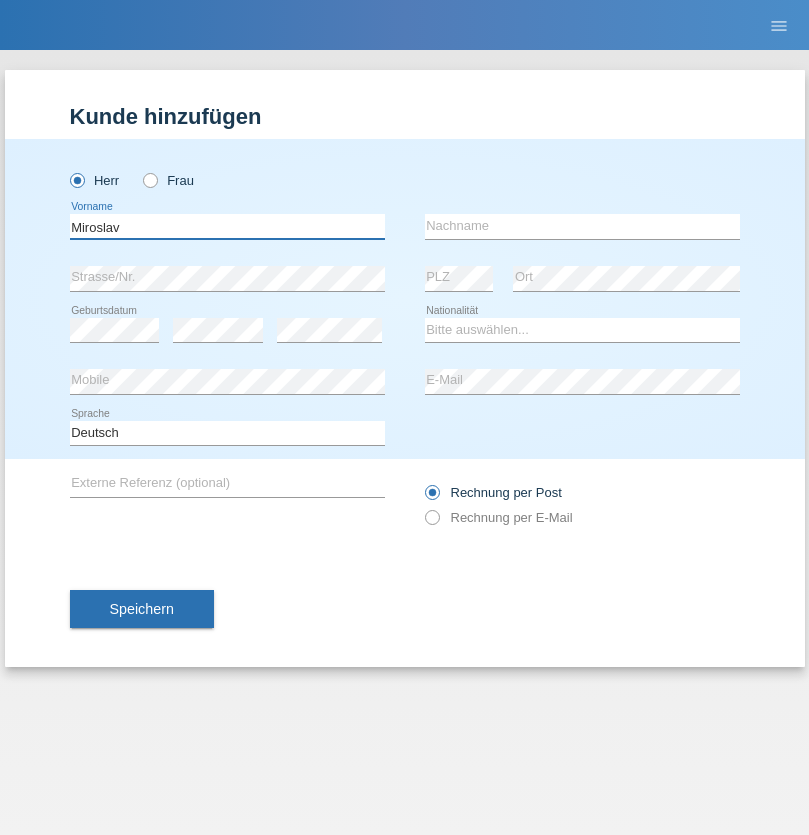 type on "Miroslav" 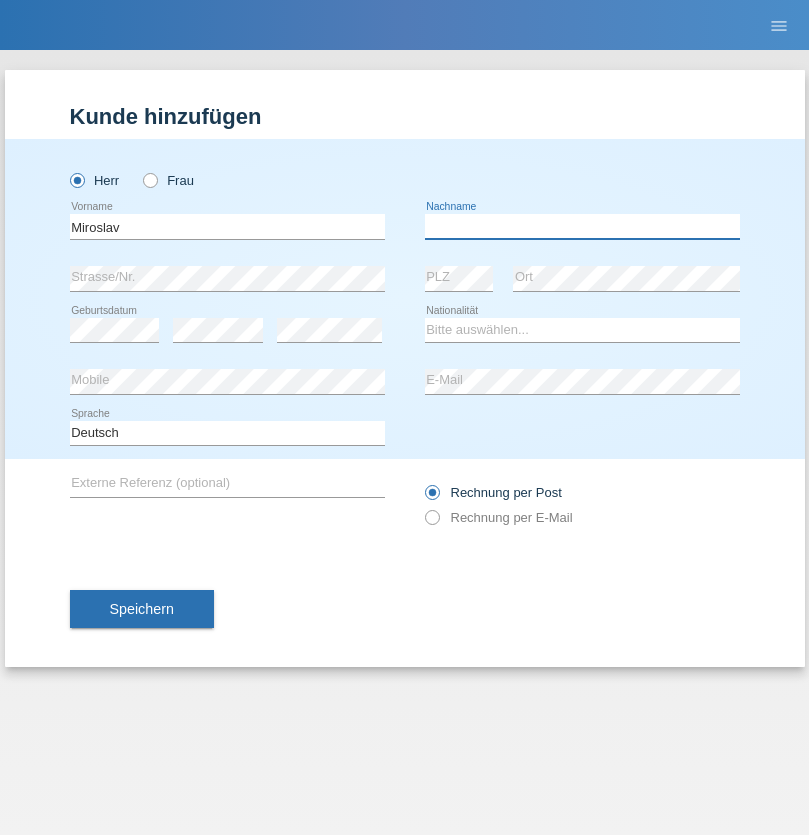 click at bounding box center [582, 226] 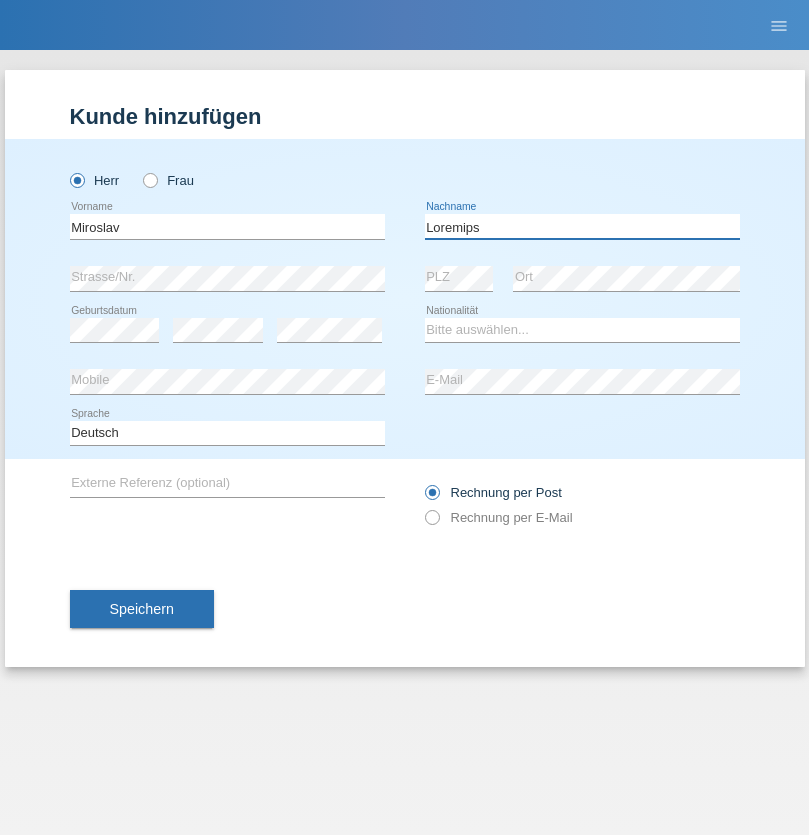 type on "Yordanov" 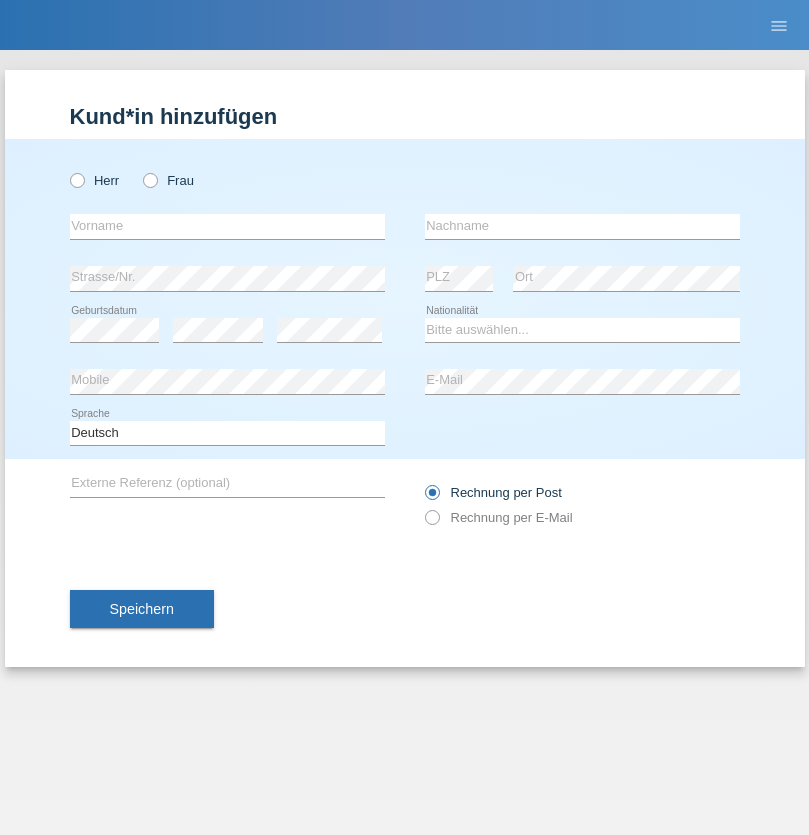 scroll, scrollTop: 0, scrollLeft: 0, axis: both 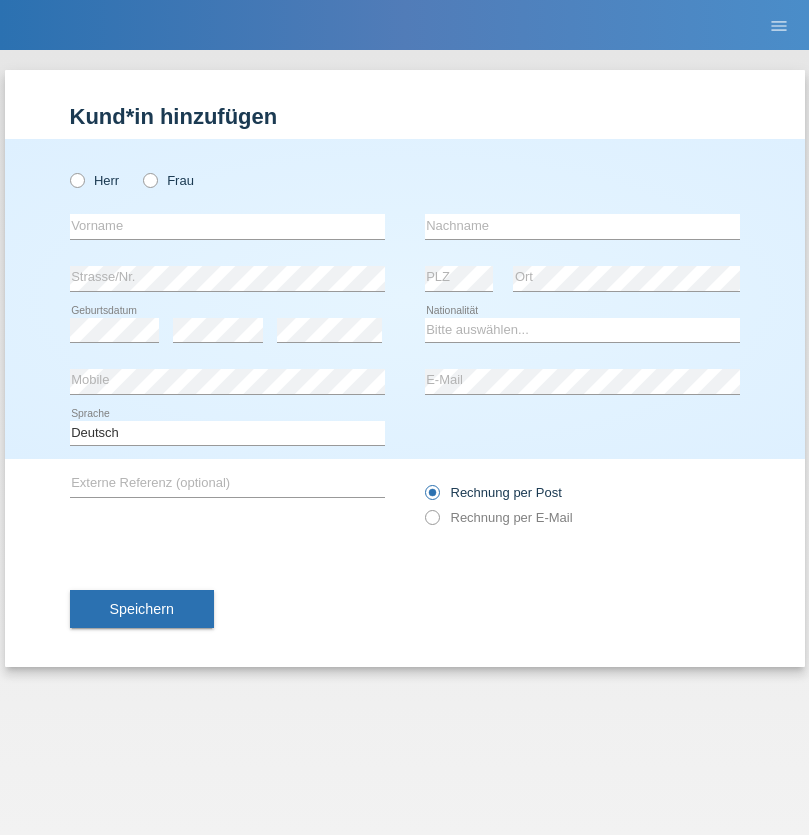 radio on "true" 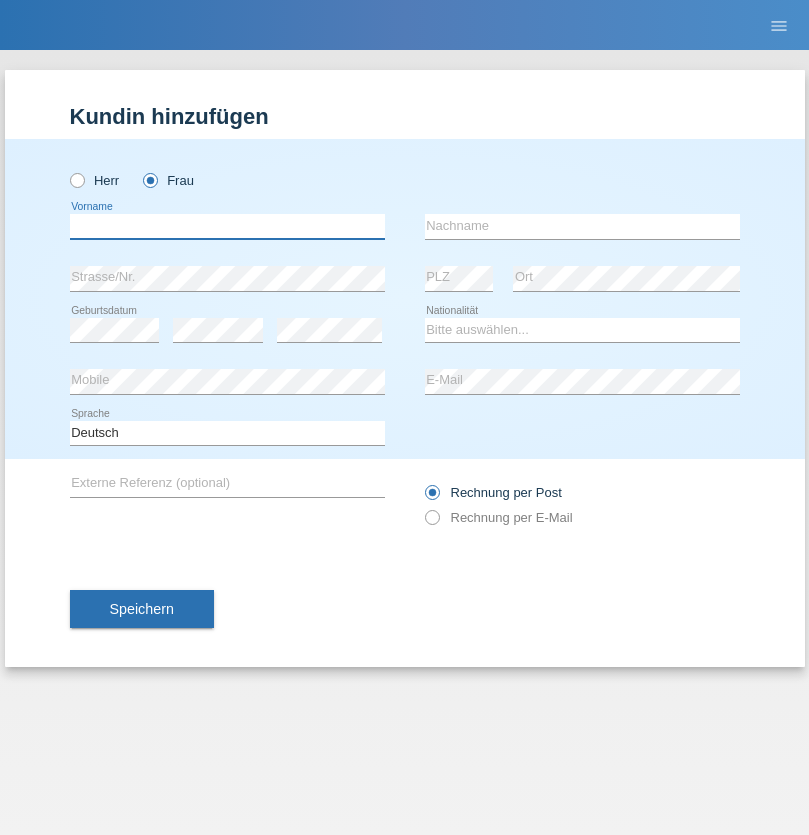 click at bounding box center [227, 226] 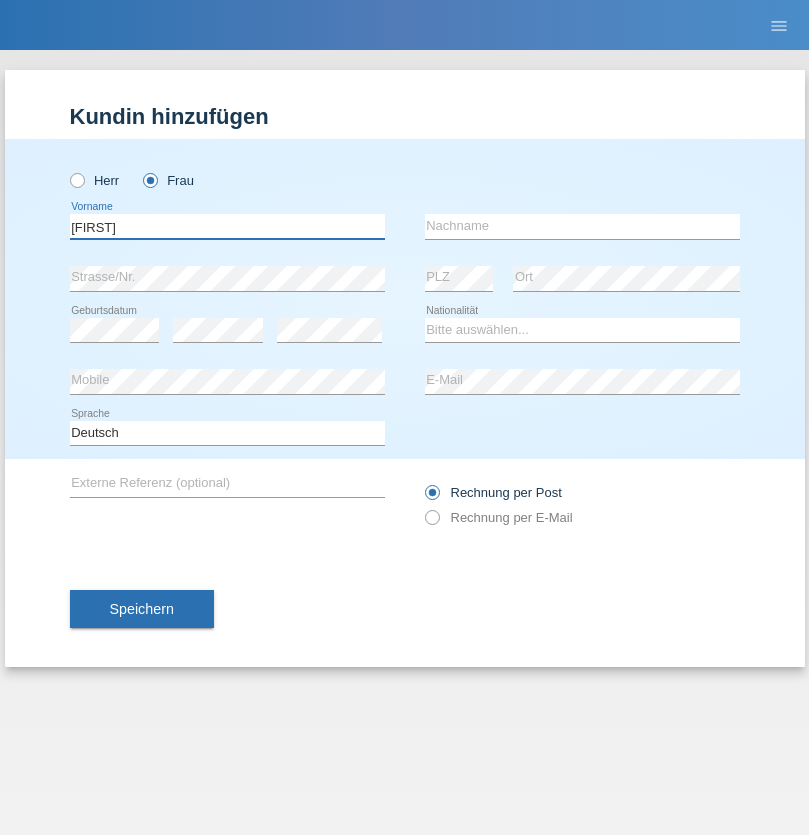 type on "Latifah" 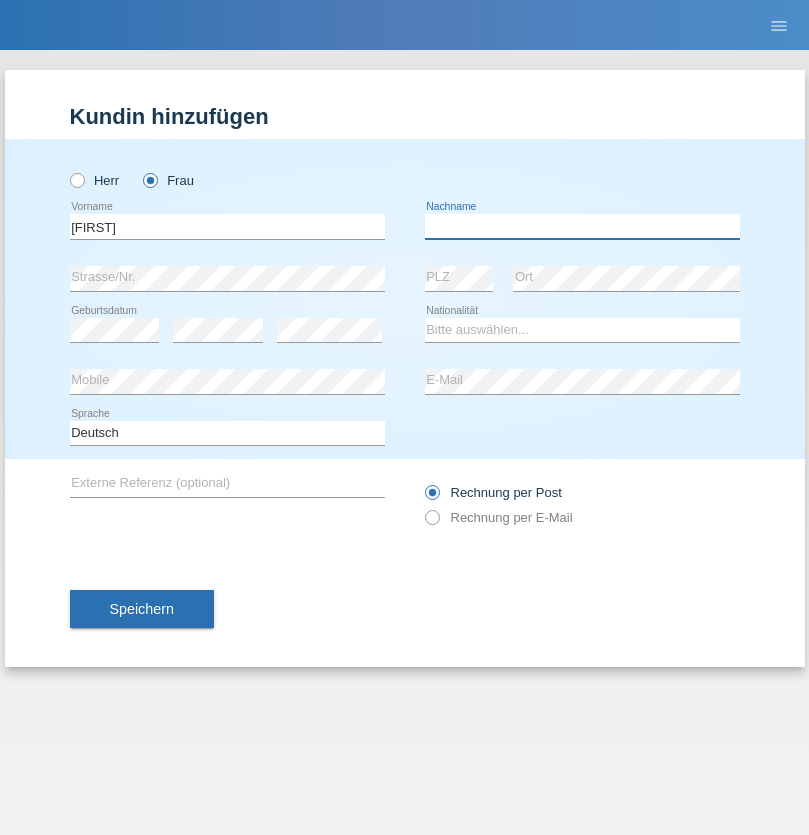 click at bounding box center [582, 226] 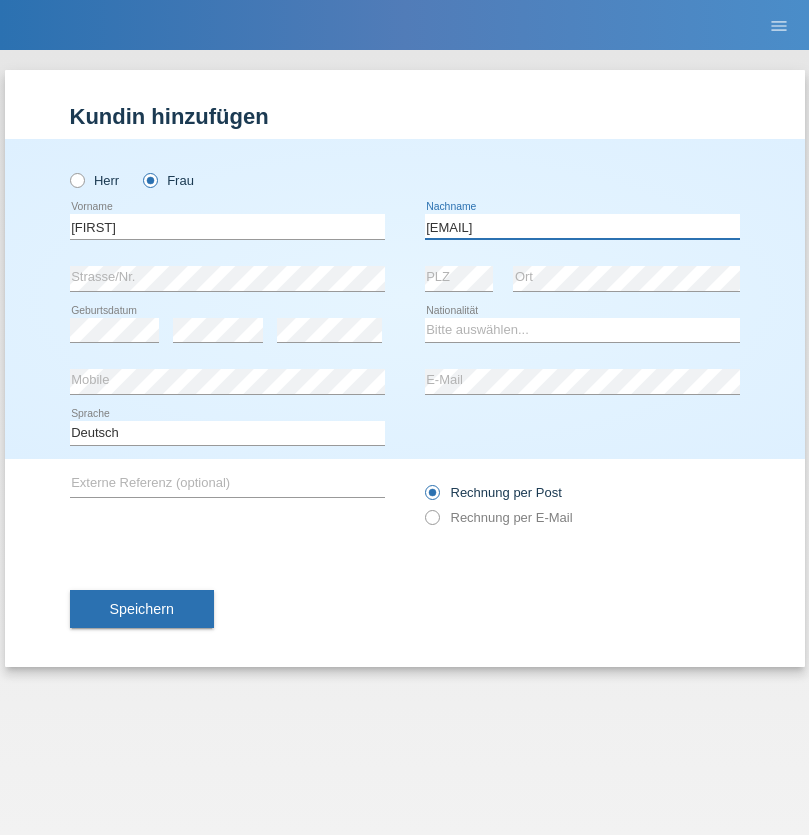 type on "meryemy@hotmail.com" 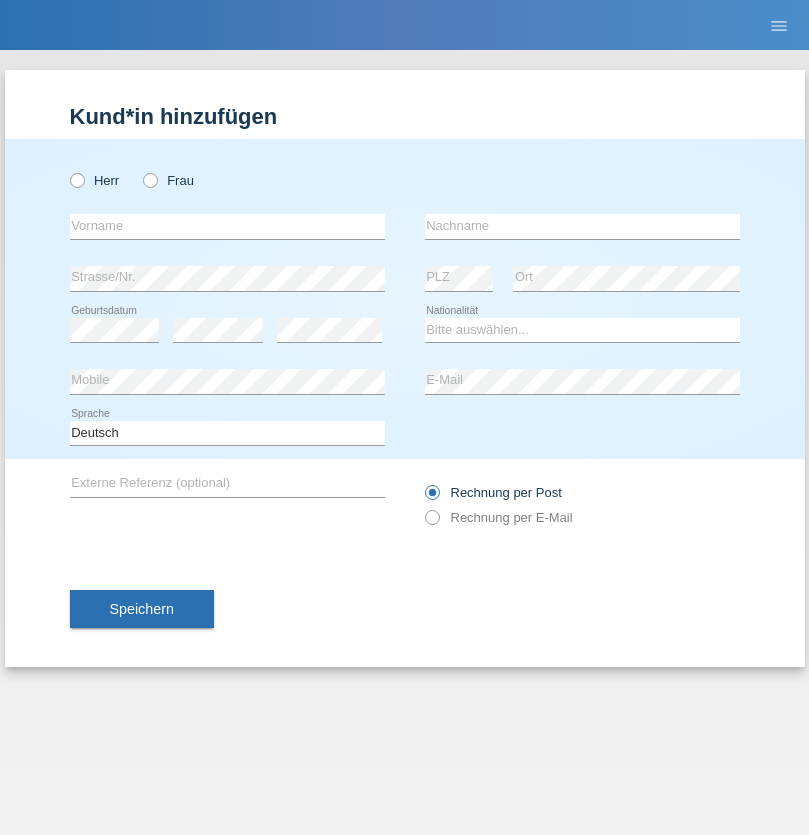 scroll, scrollTop: 0, scrollLeft: 0, axis: both 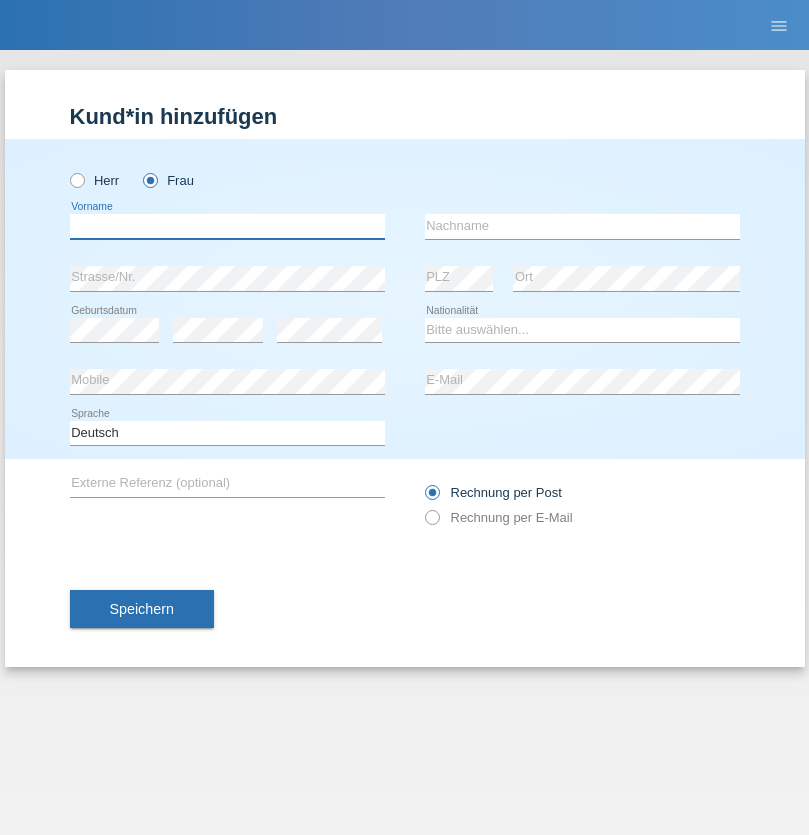 click at bounding box center (227, 226) 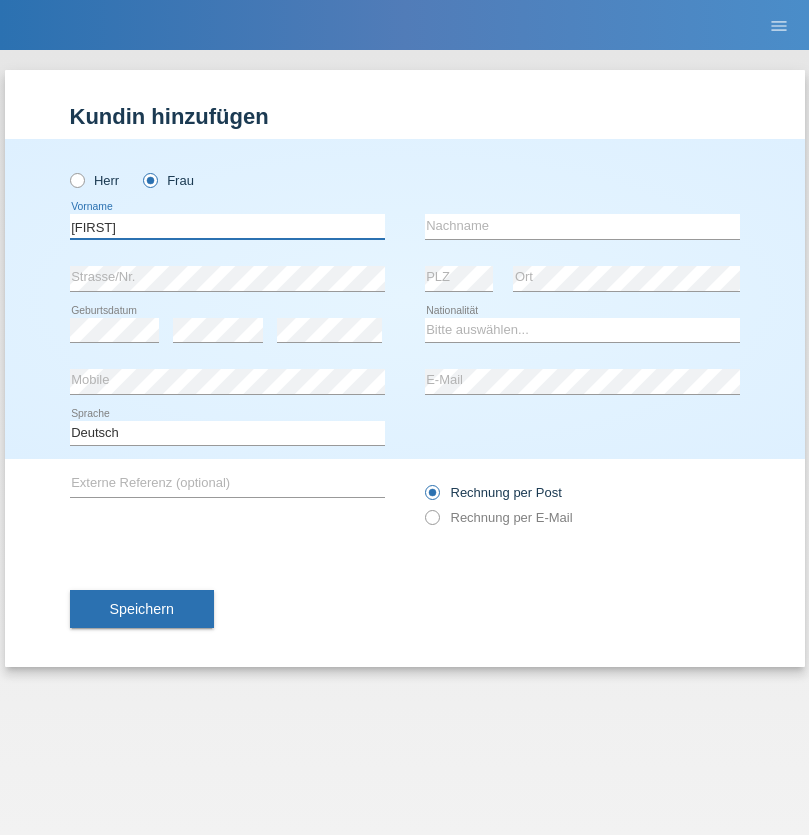 type on "Meryem" 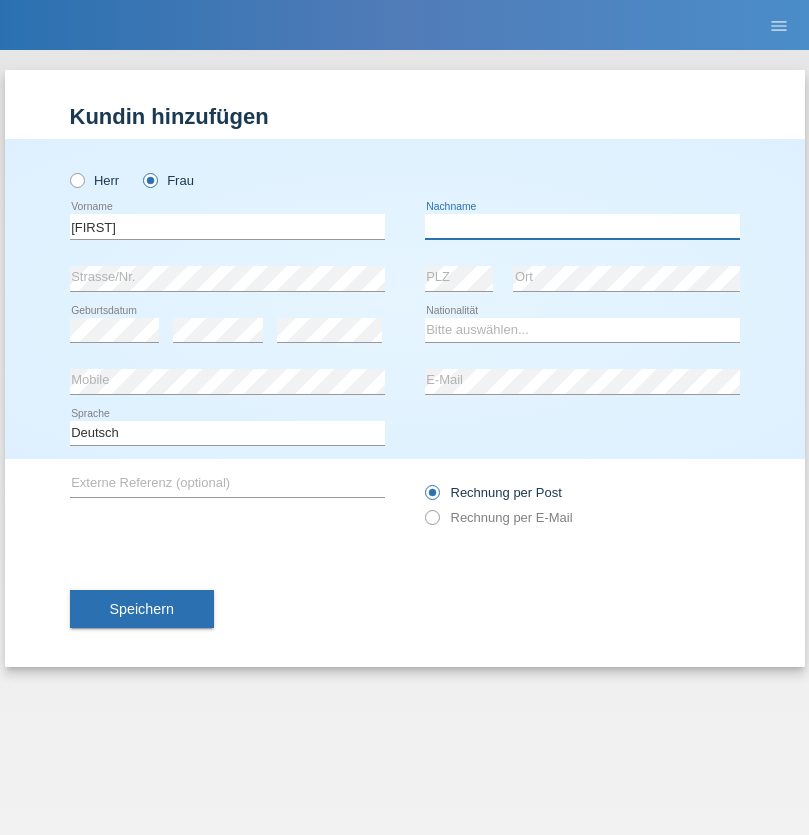 click at bounding box center (582, 226) 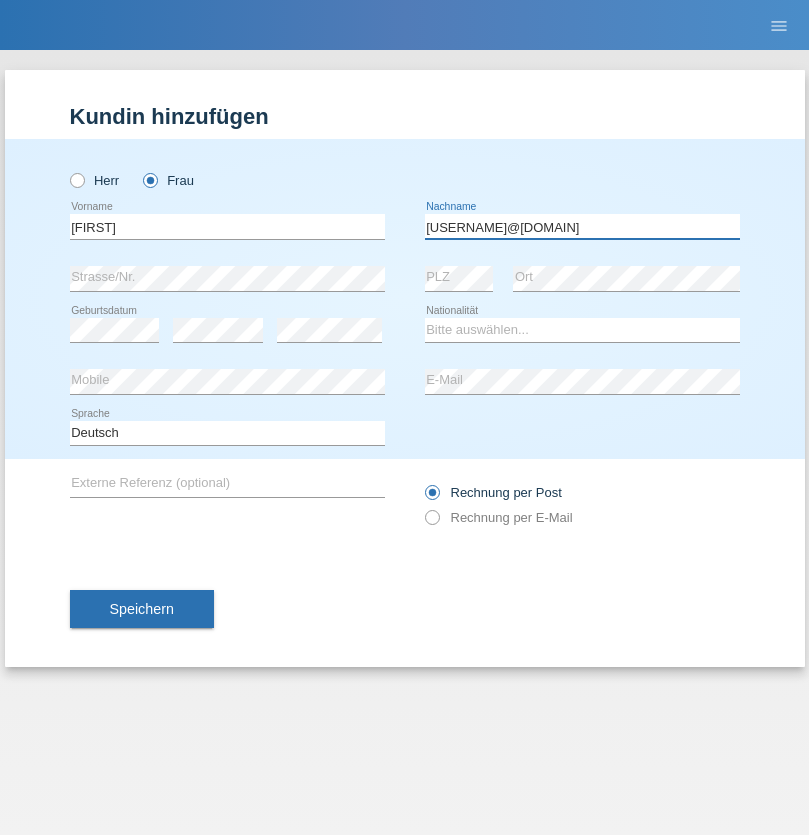 type on "meryemy@hotmail.com" 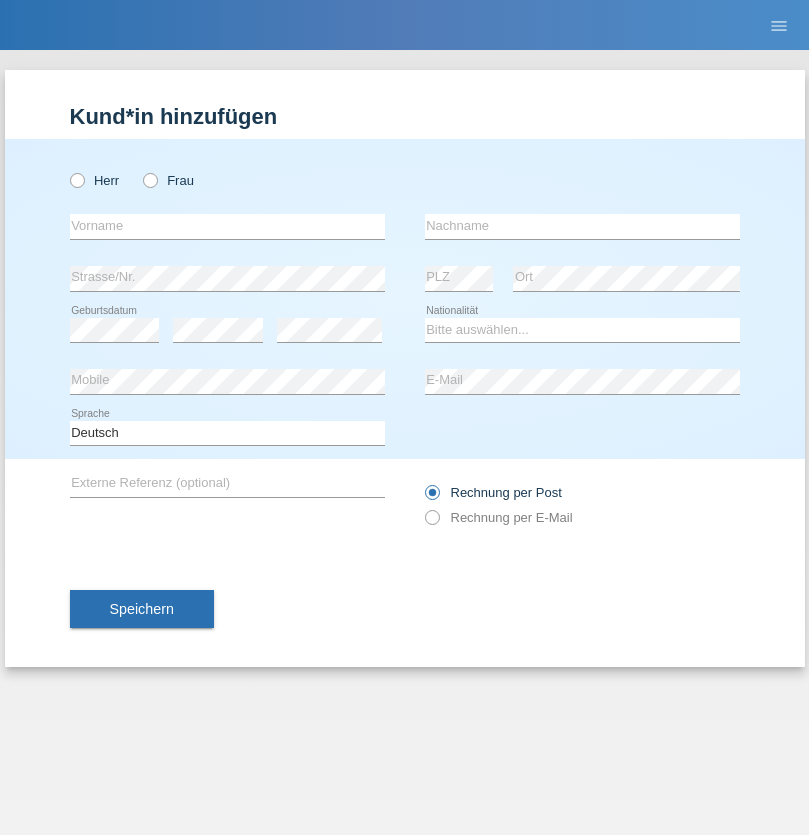 scroll, scrollTop: 0, scrollLeft: 0, axis: both 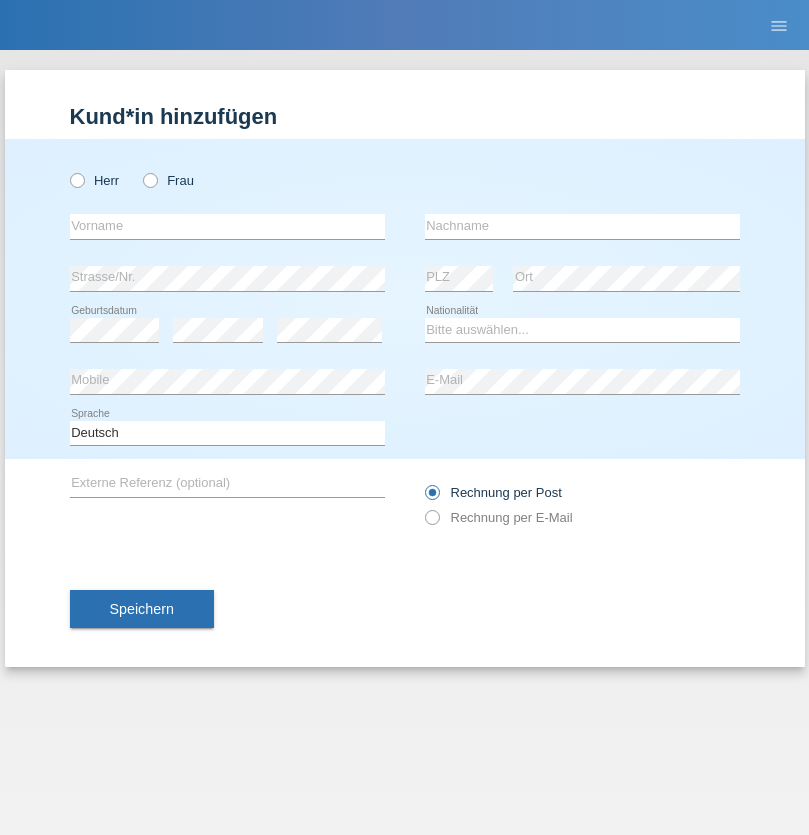 radio on "true" 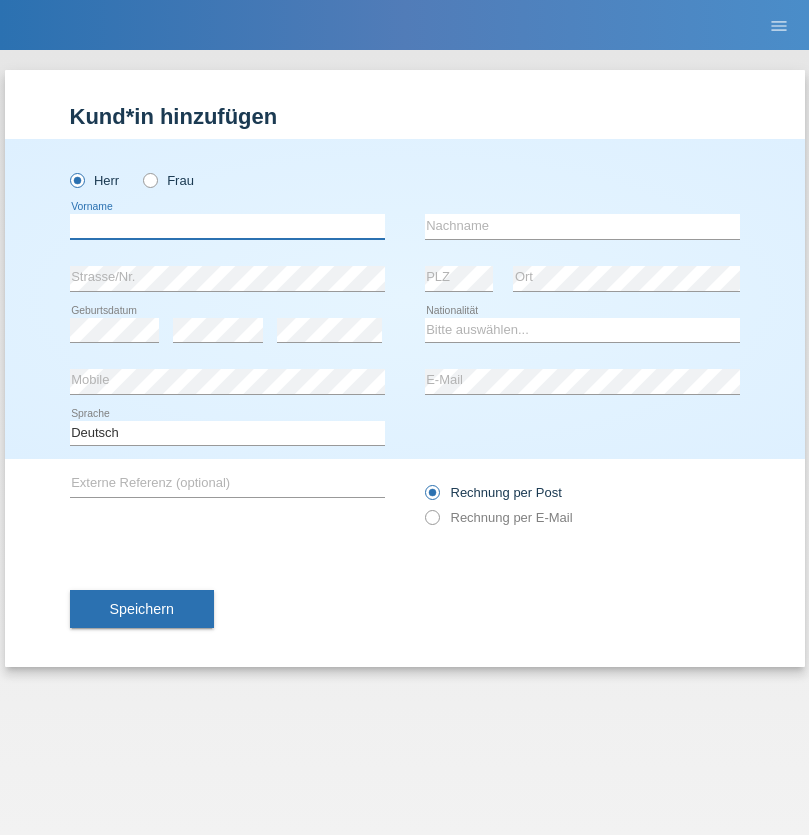 click at bounding box center [227, 226] 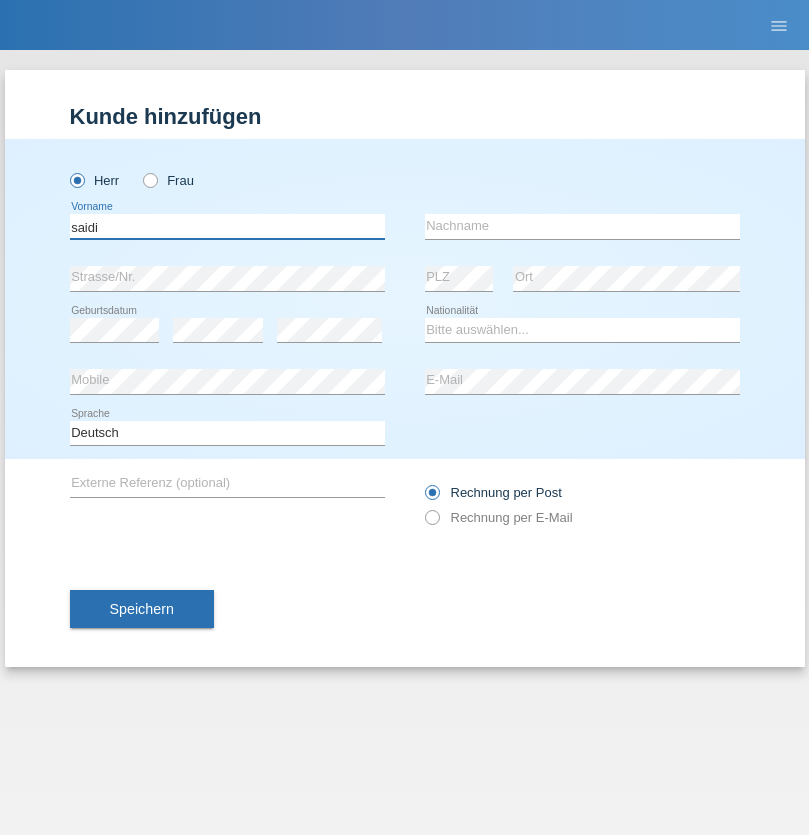 type on "saidi" 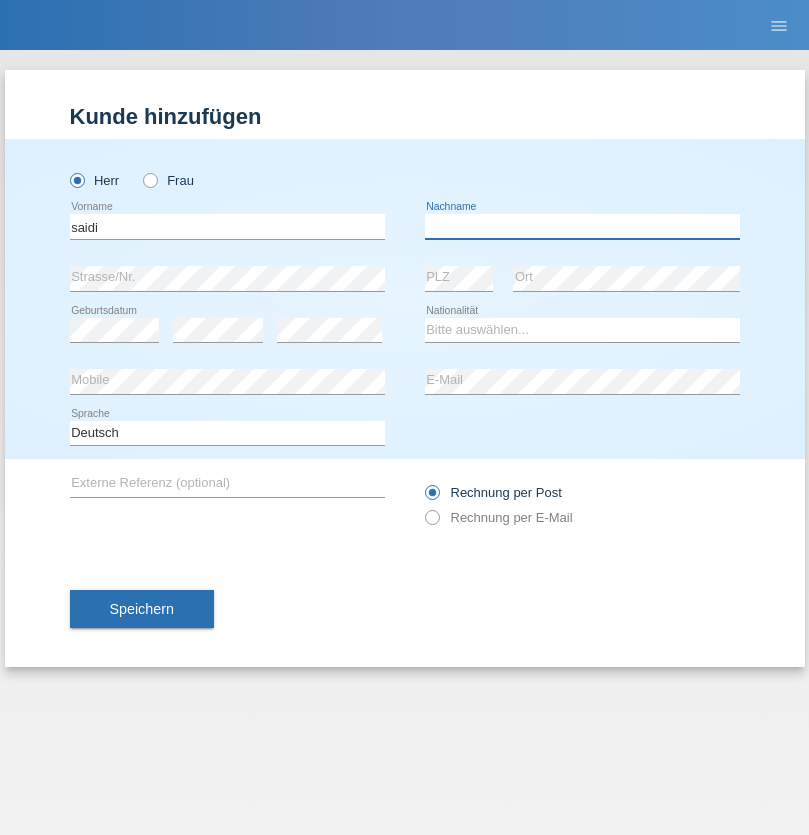 click at bounding box center (582, 226) 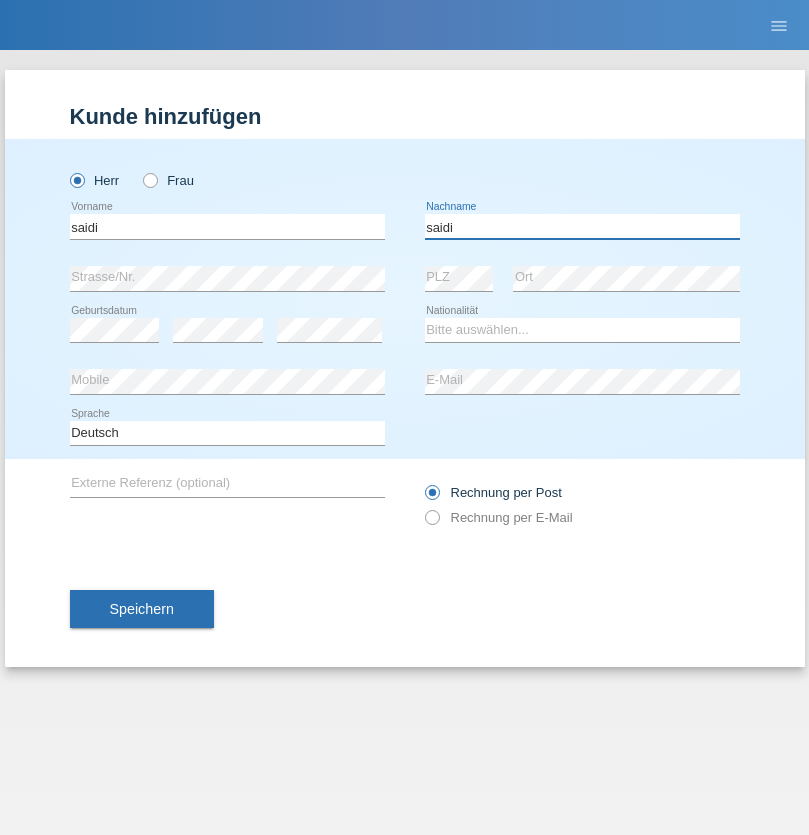 type on "saidi" 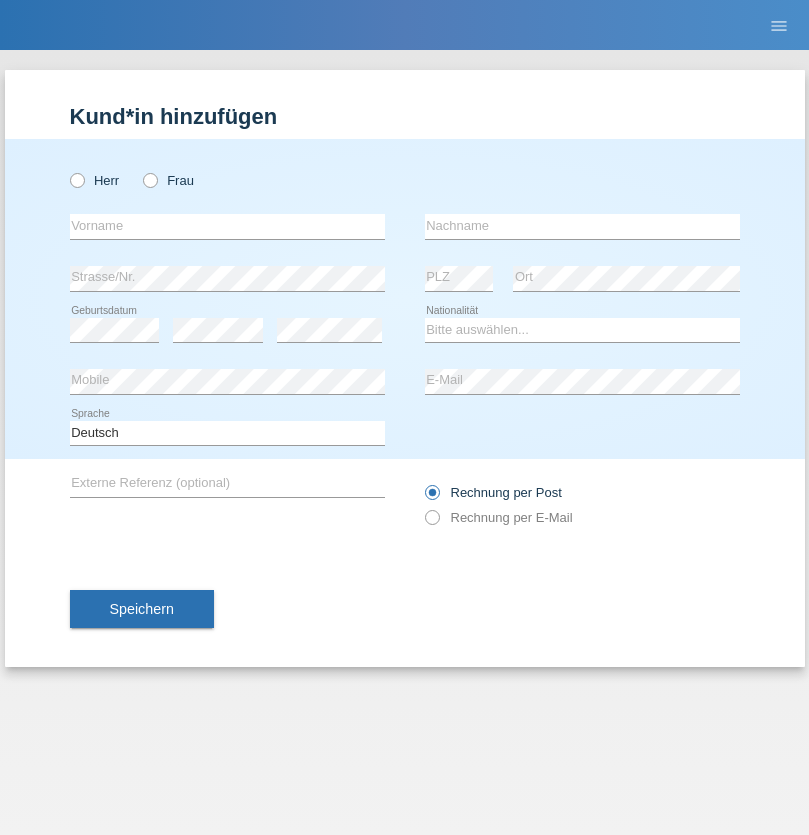 scroll, scrollTop: 0, scrollLeft: 0, axis: both 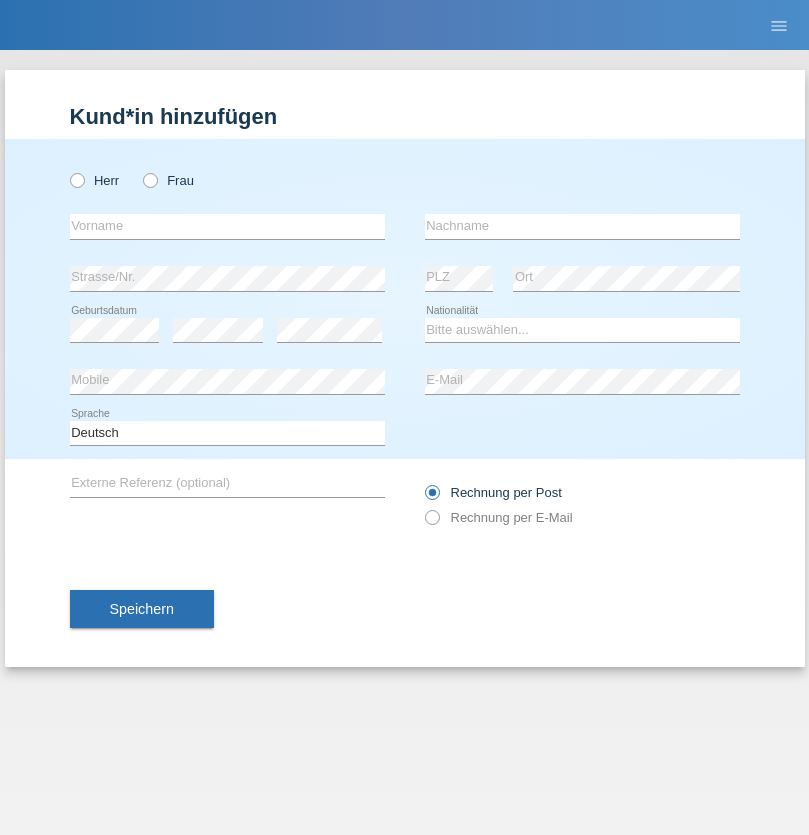 radio on "true" 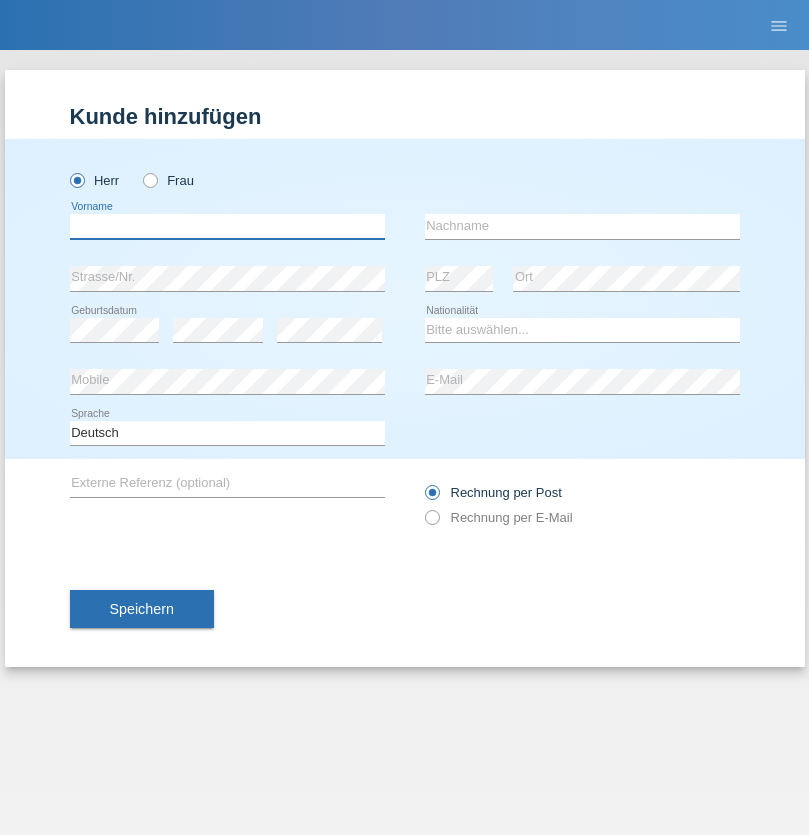 click at bounding box center (227, 226) 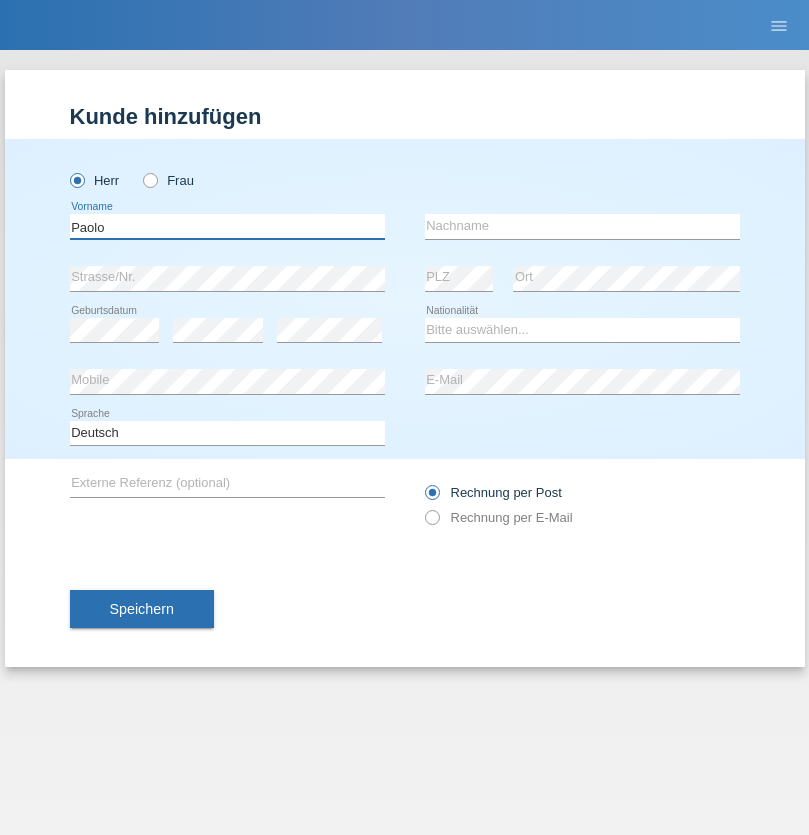 type on "Paolo" 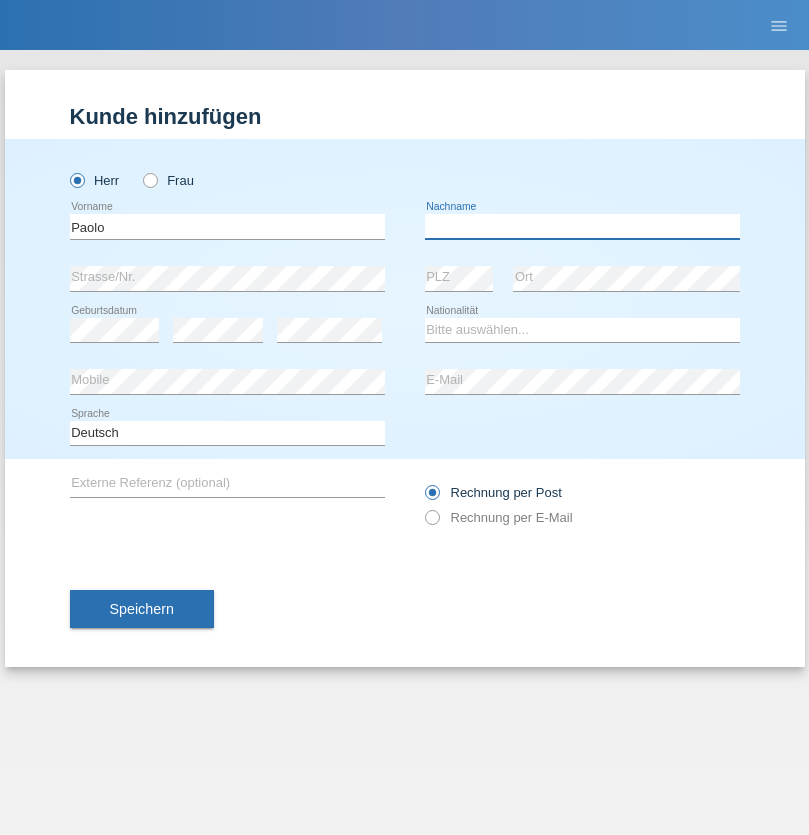 click at bounding box center [582, 226] 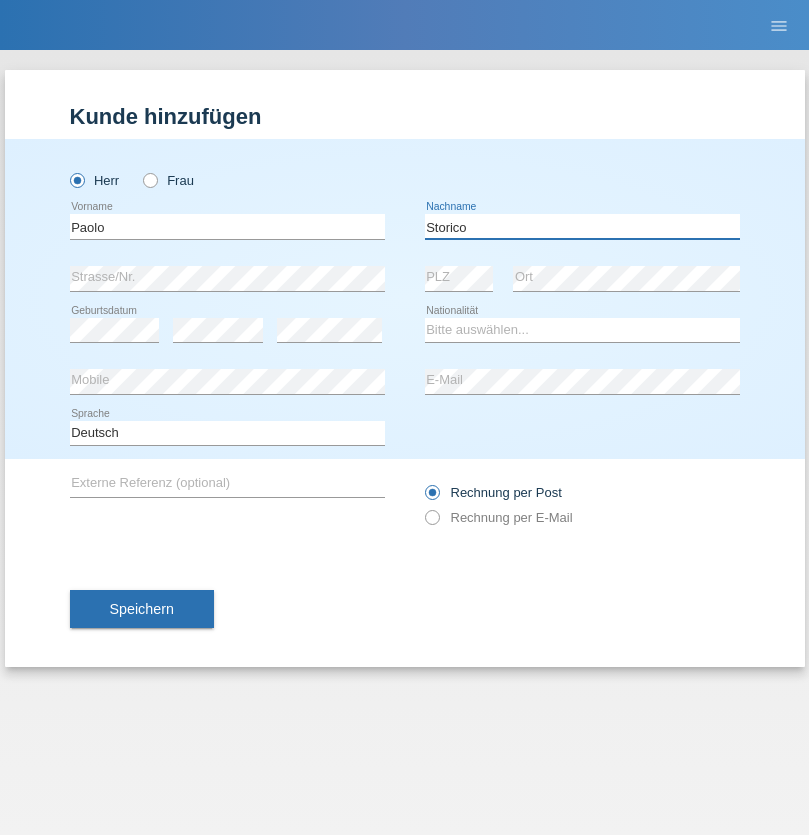 type on "Storico" 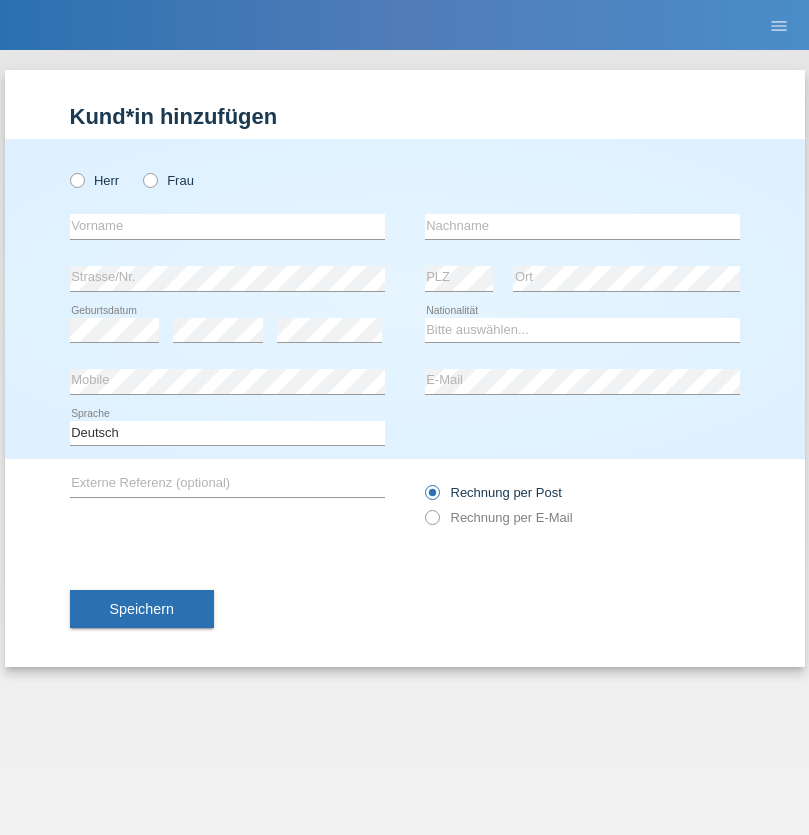 scroll, scrollTop: 0, scrollLeft: 0, axis: both 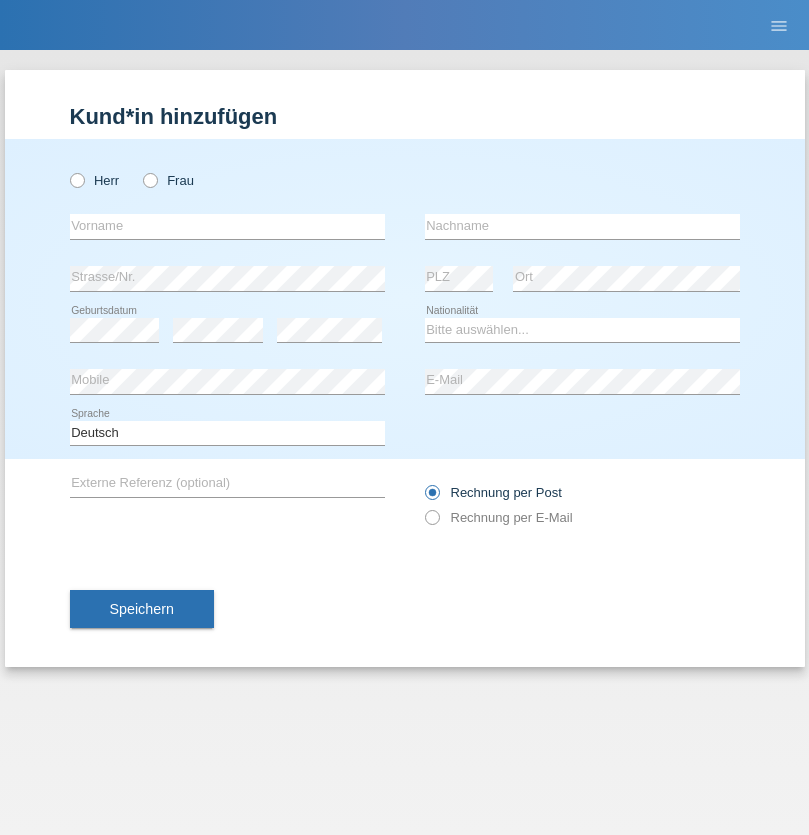 radio on "true" 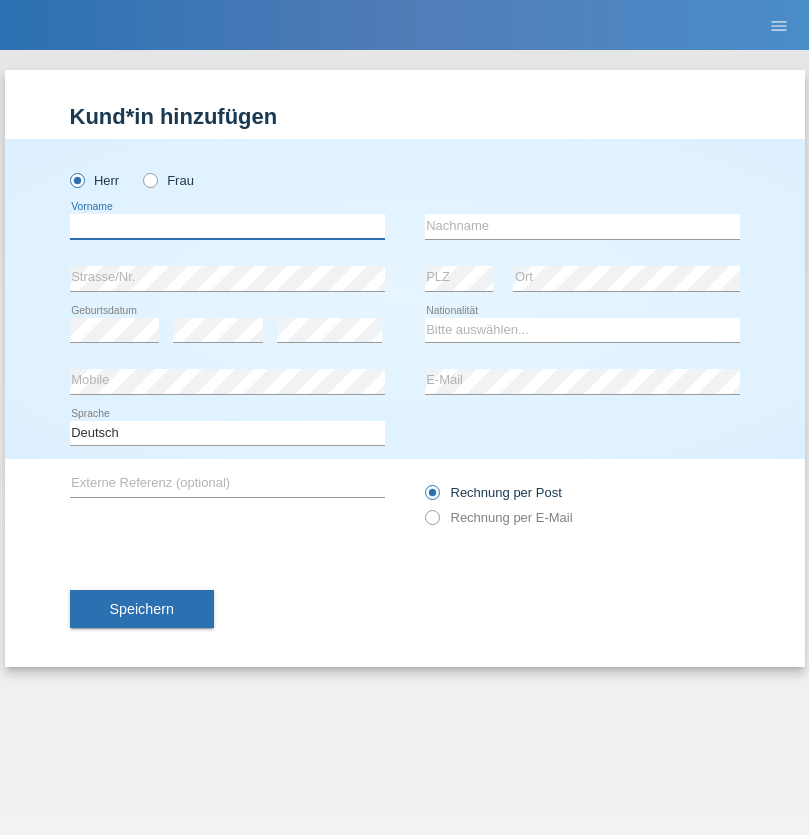 click at bounding box center (227, 226) 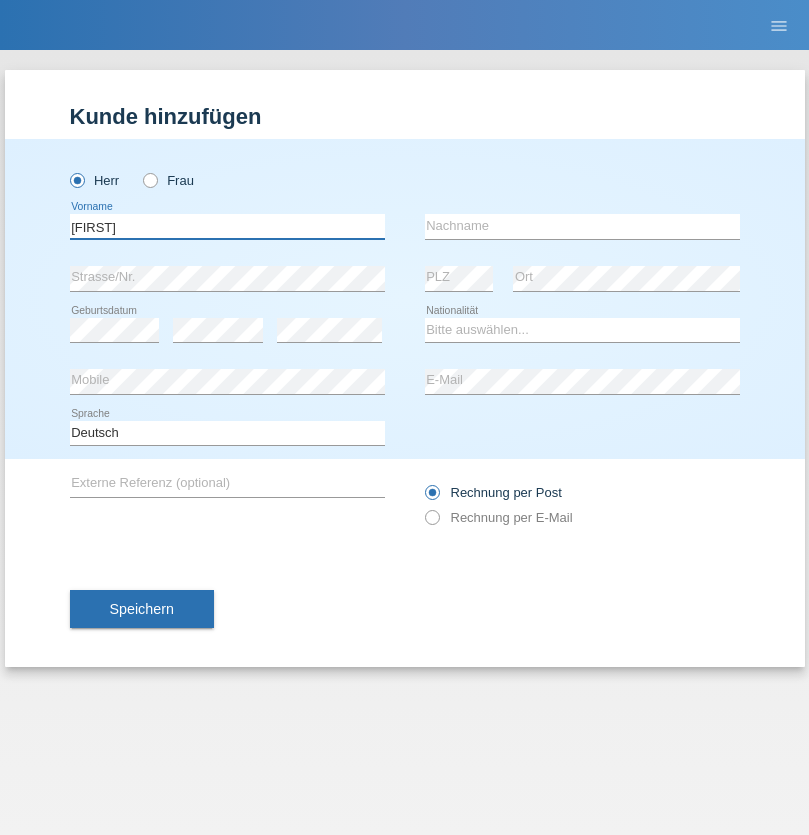 type on "[FIRST]" 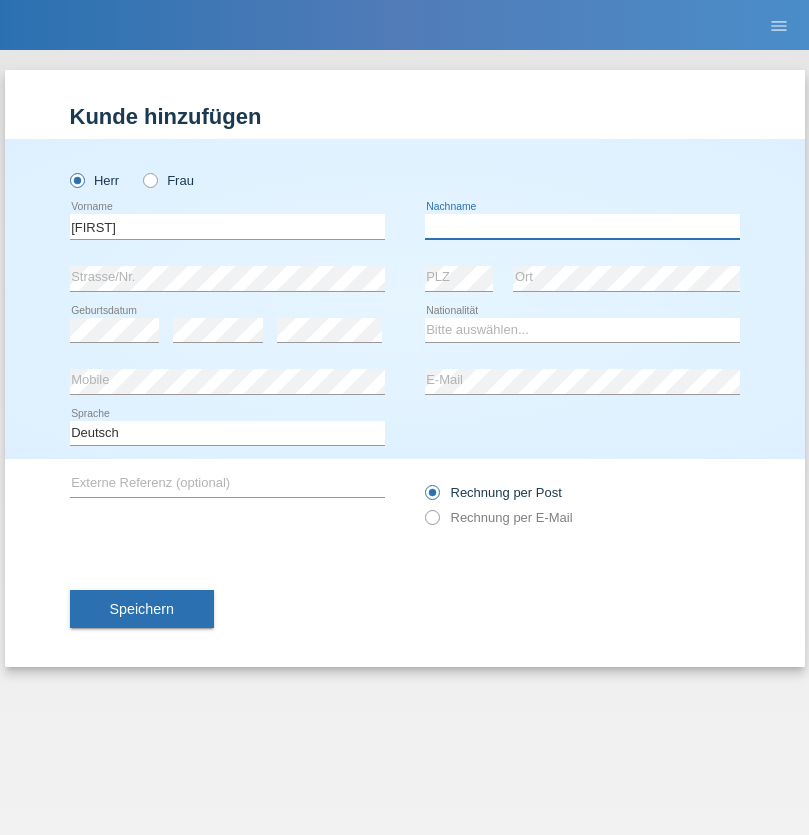 click at bounding box center (582, 226) 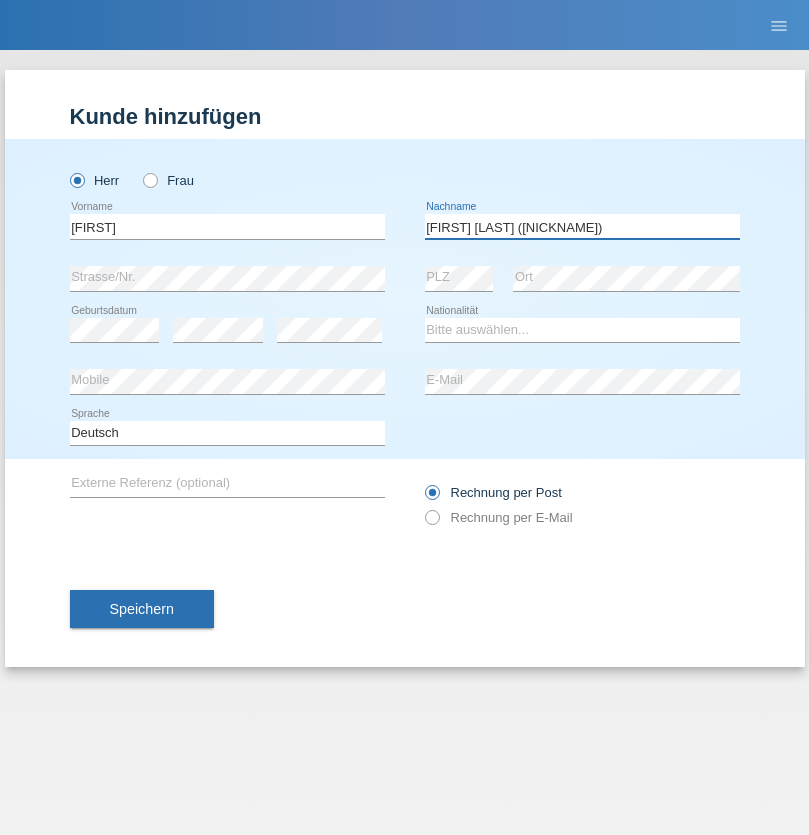 type on "[FIRST] [LAST] ([NICKNAME])" 